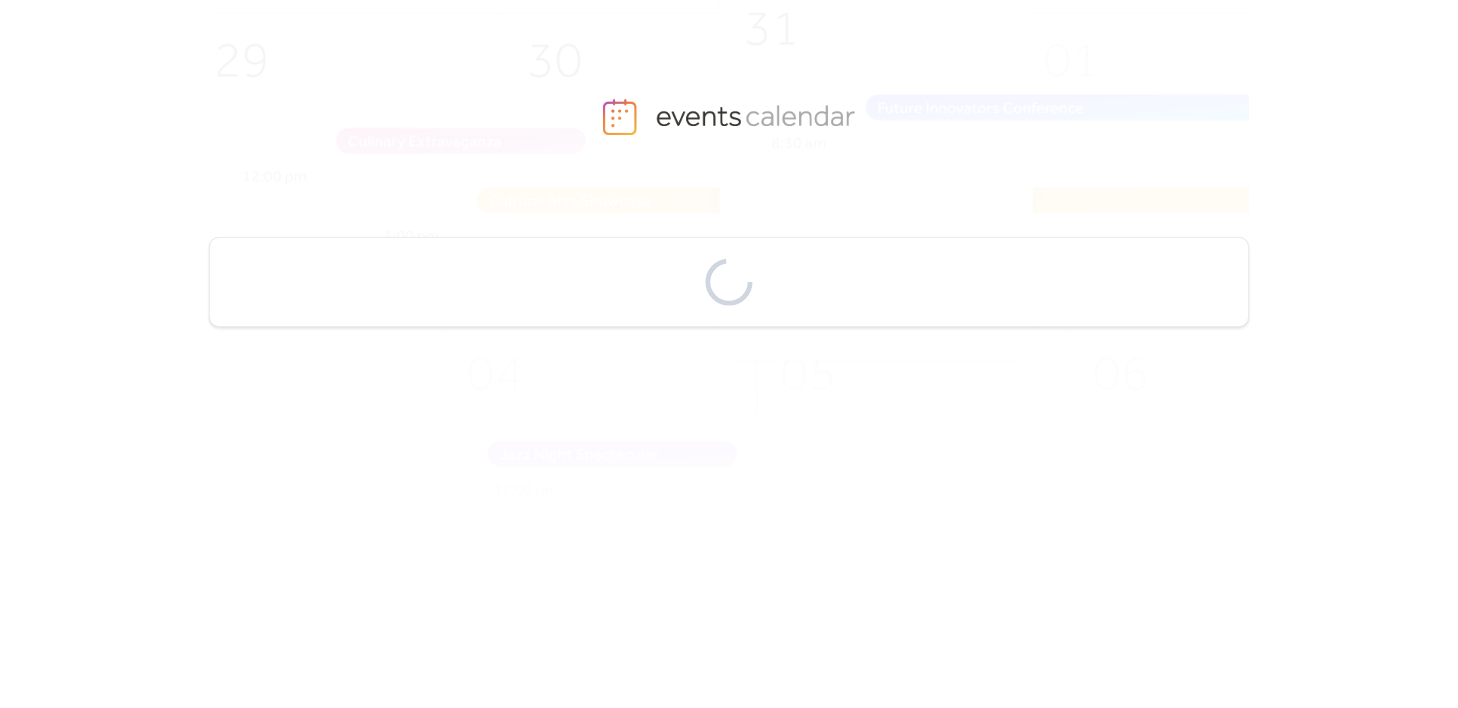 scroll, scrollTop: 0, scrollLeft: 0, axis: both 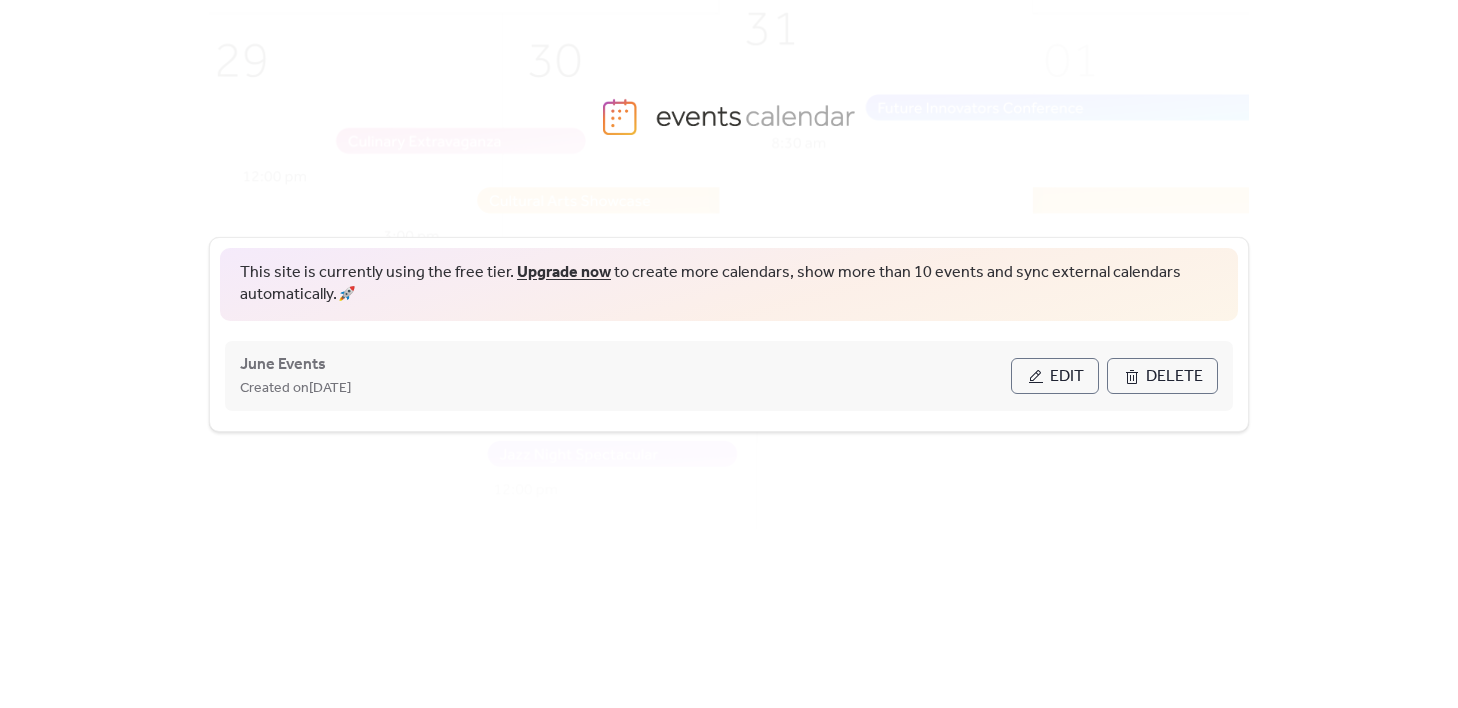 click on "Edit" at bounding box center (1055, 376) 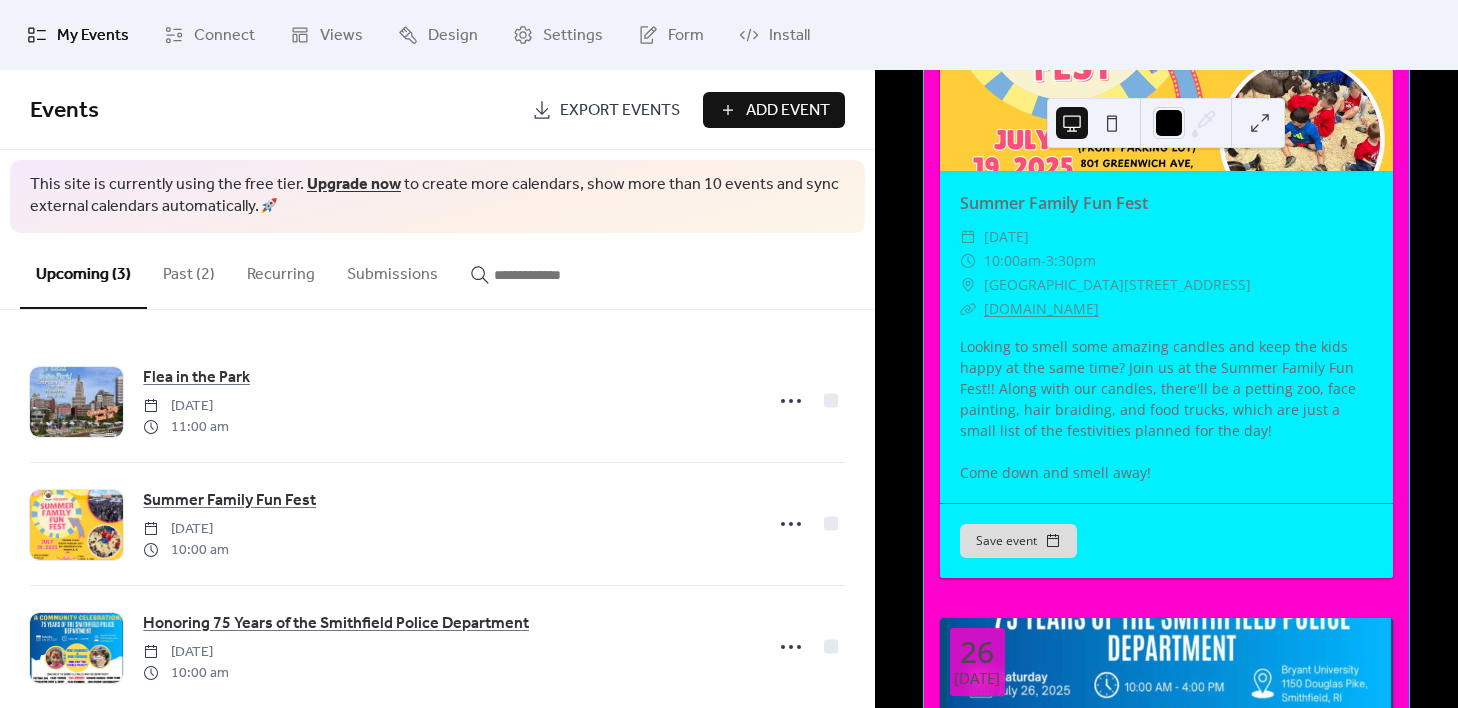 scroll, scrollTop: 910, scrollLeft: 0, axis: vertical 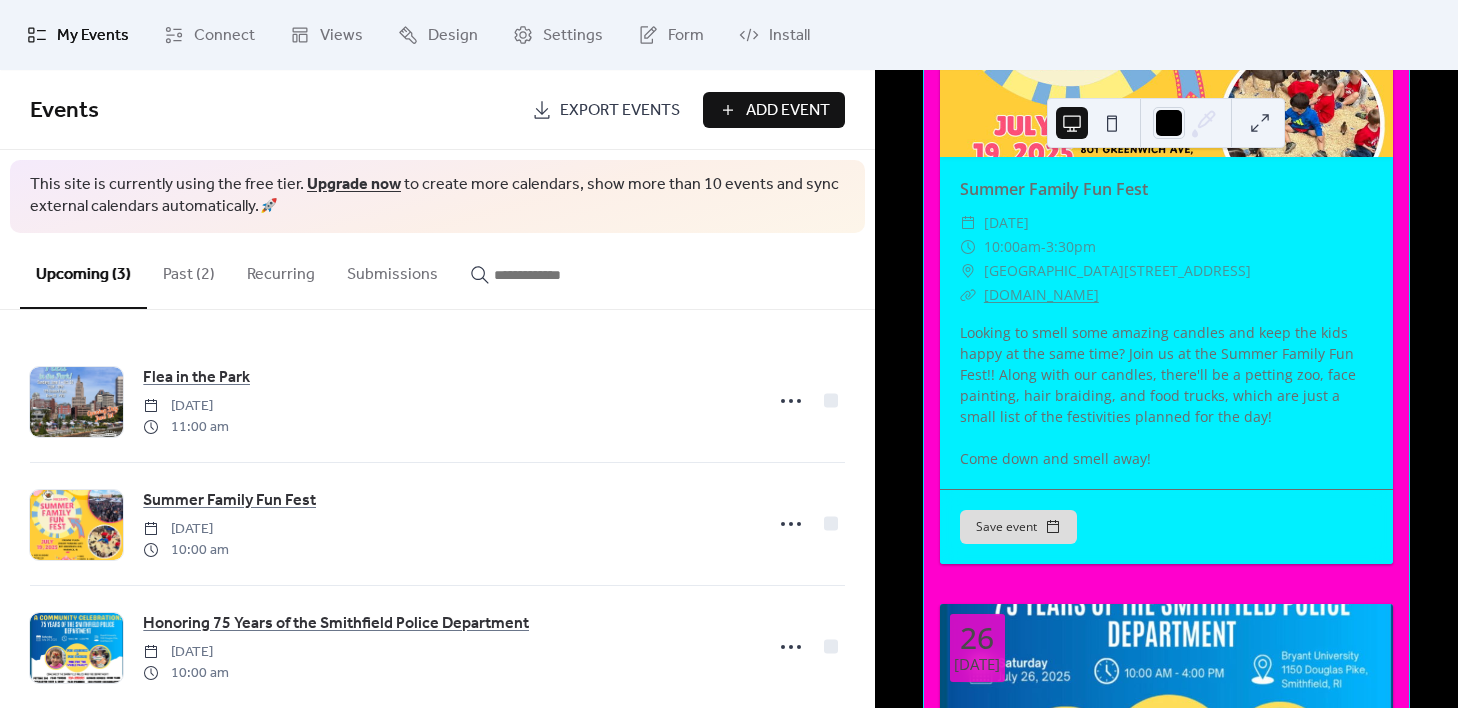click on "Add Event" at bounding box center [788, 111] 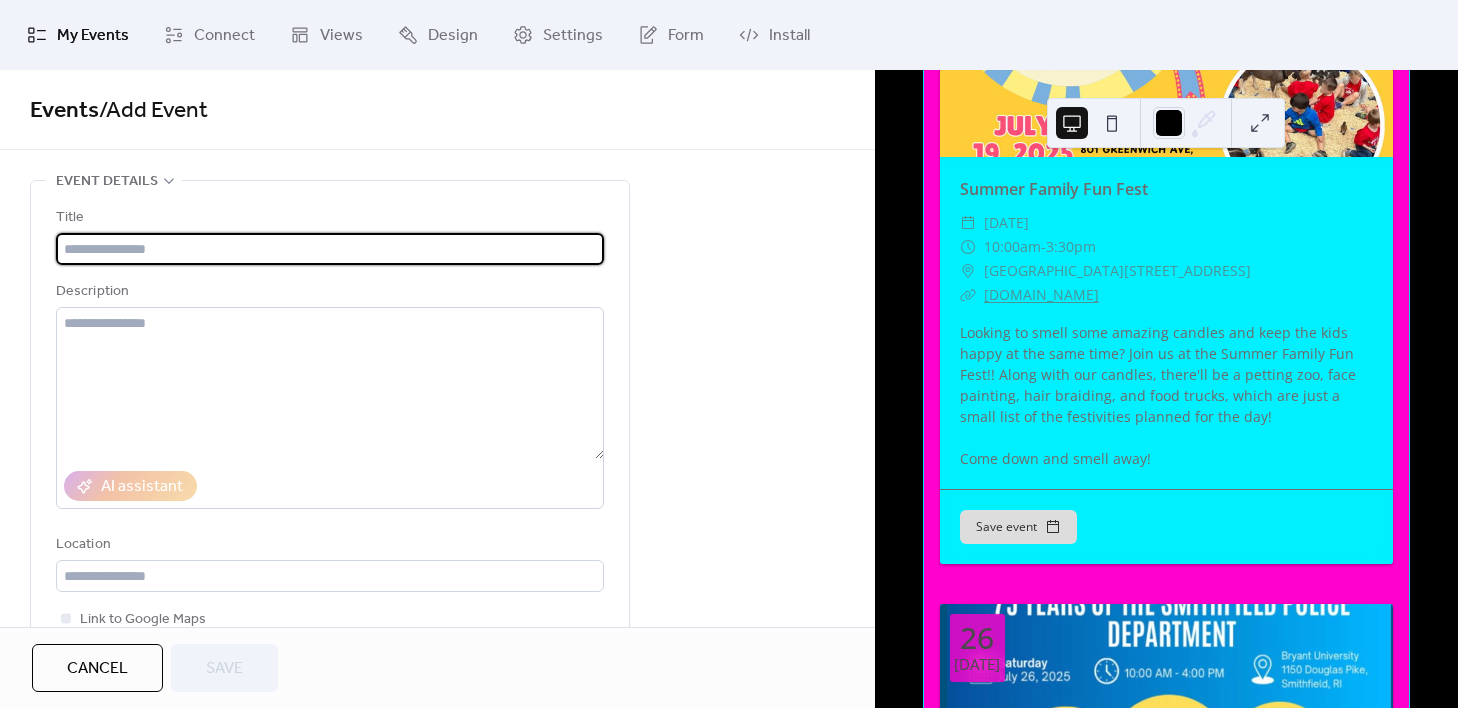click at bounding box center [330, 249] 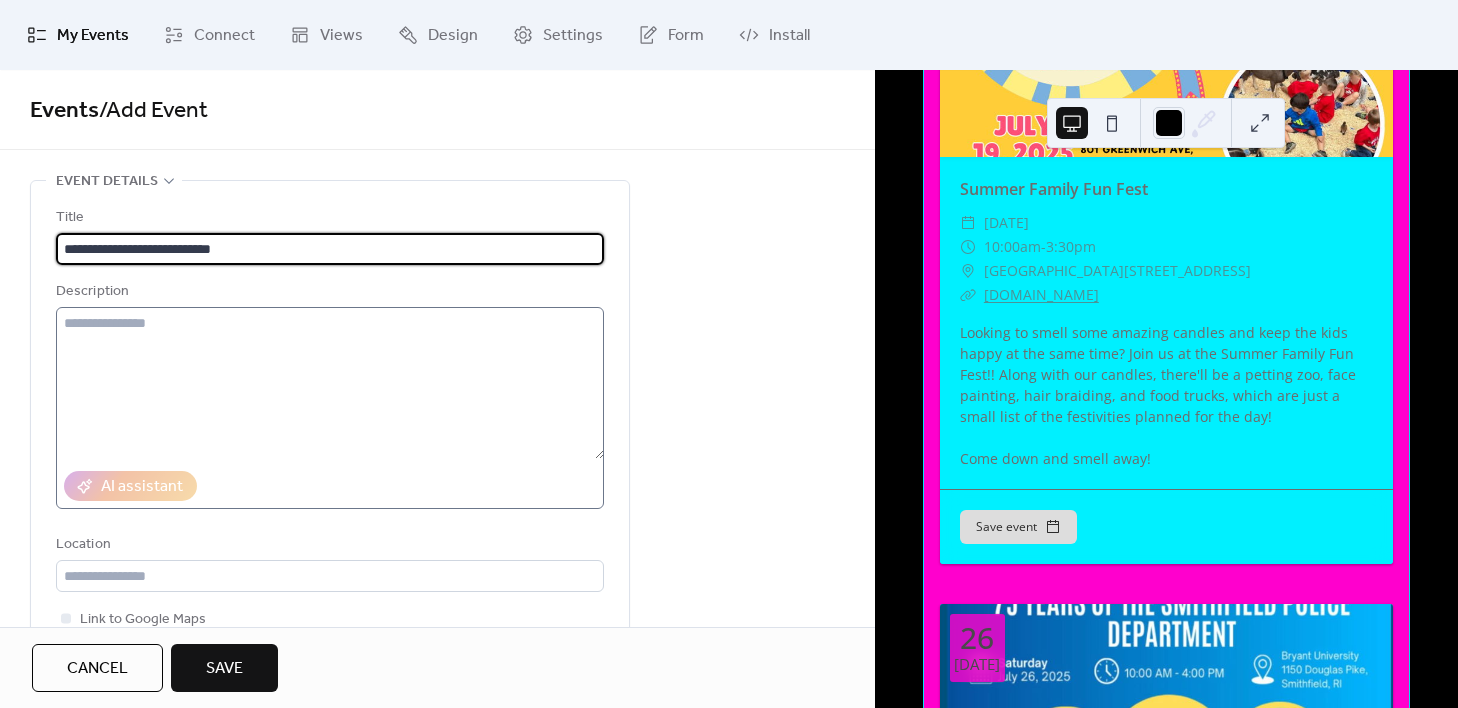 type on "**********" 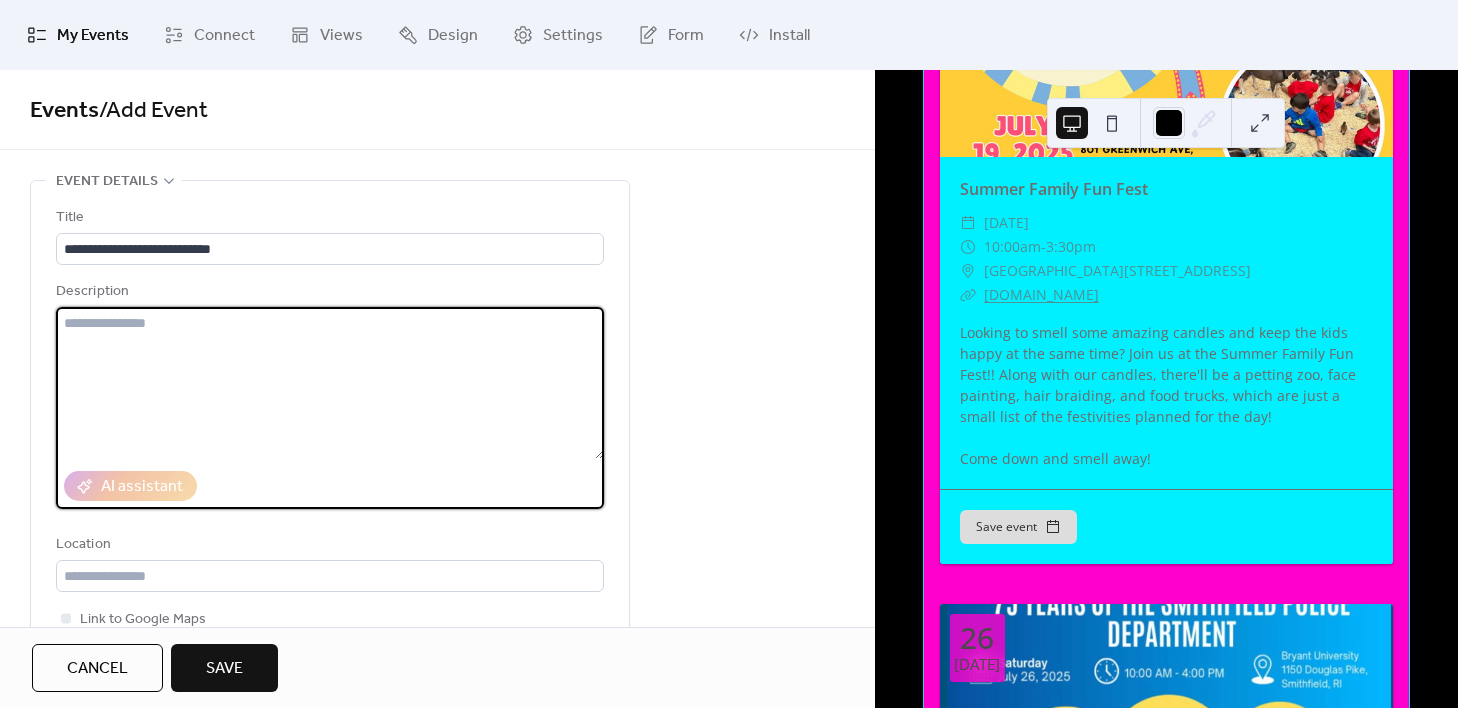 click at bounding box center [330, 383] 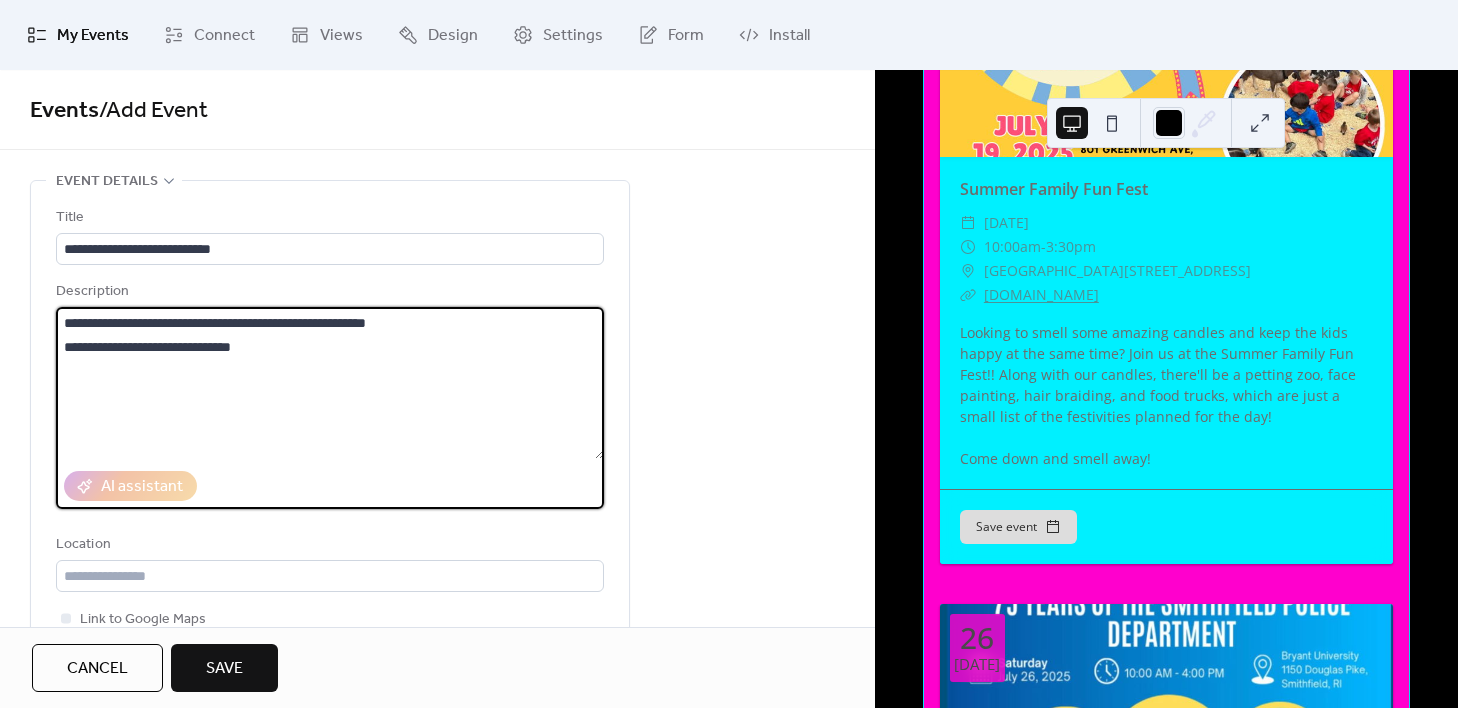 drag, startPoint x: 422, startPoint y: 322, endPoint x: 61, endPoint y: 322, distance: 361 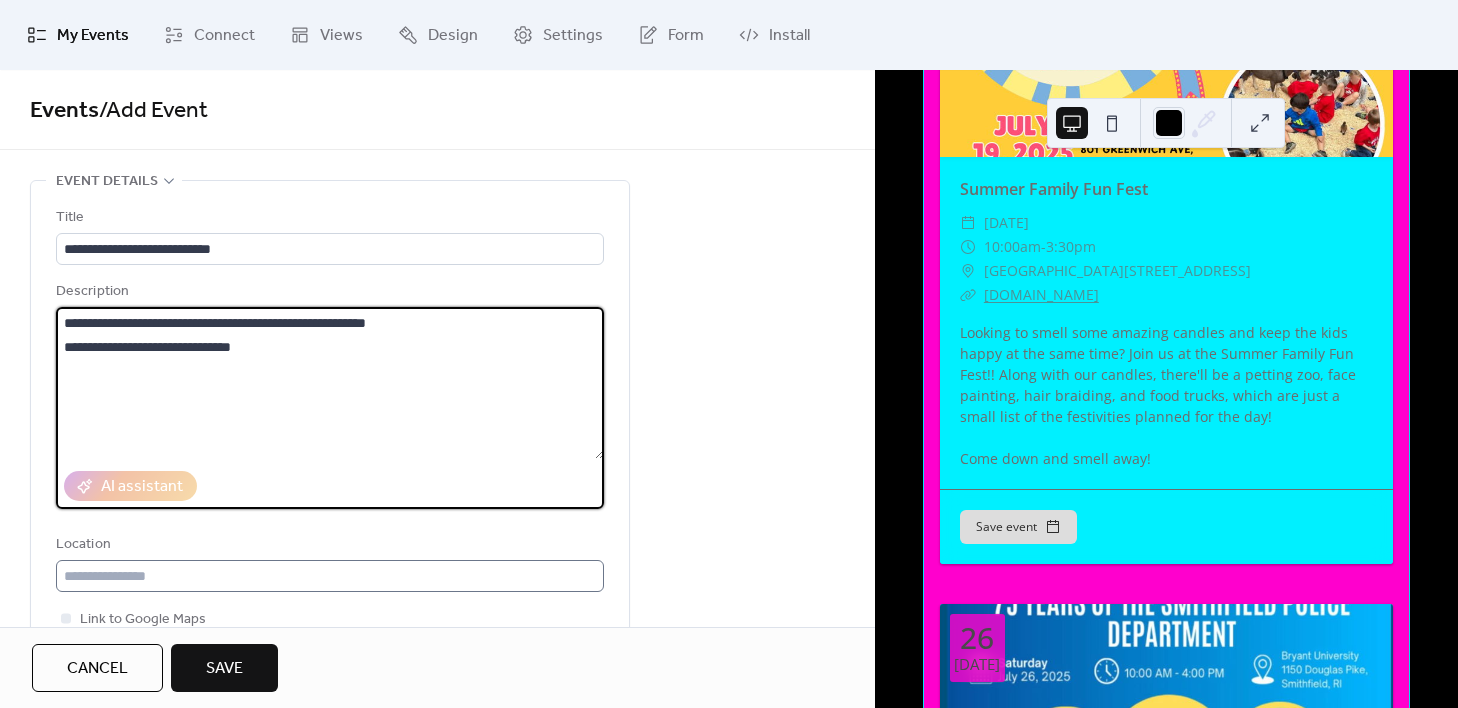 type on "**********" 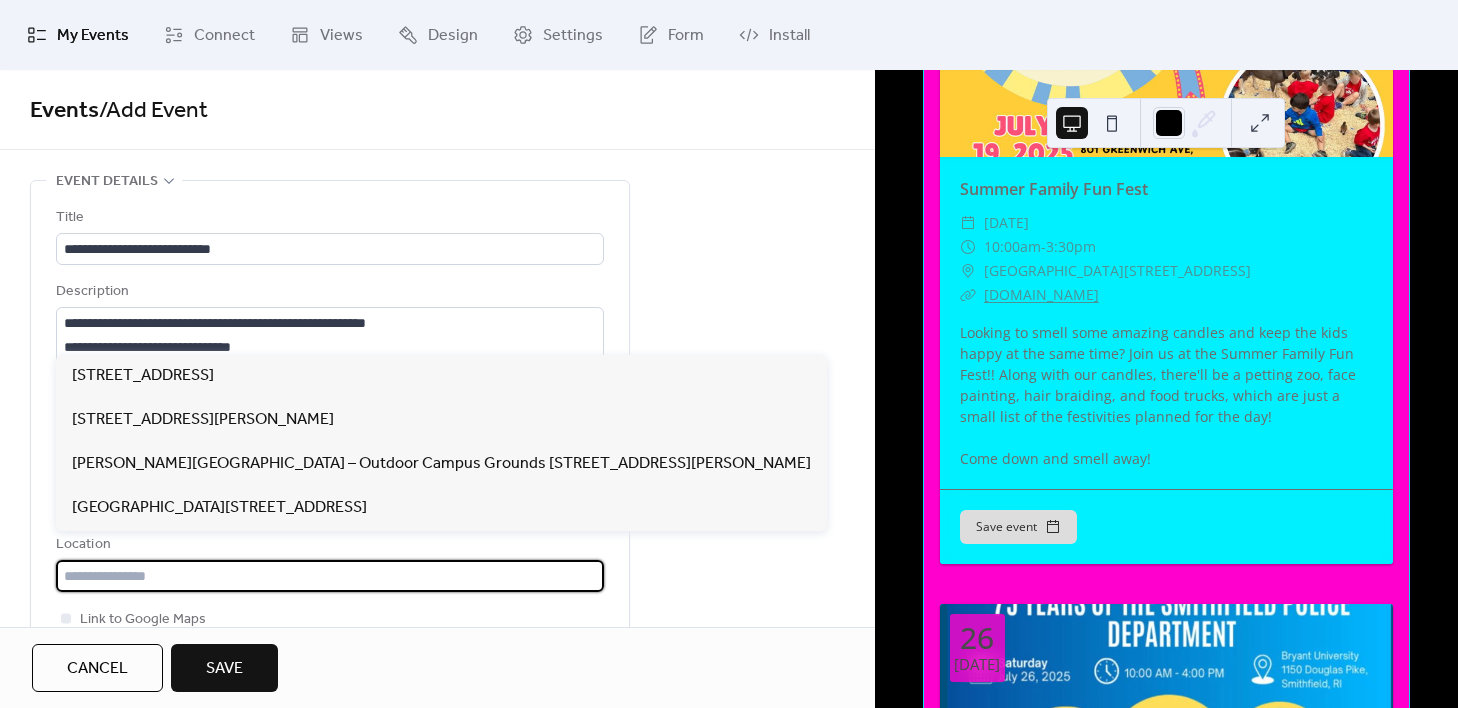 click at bounding box center [330, 576] 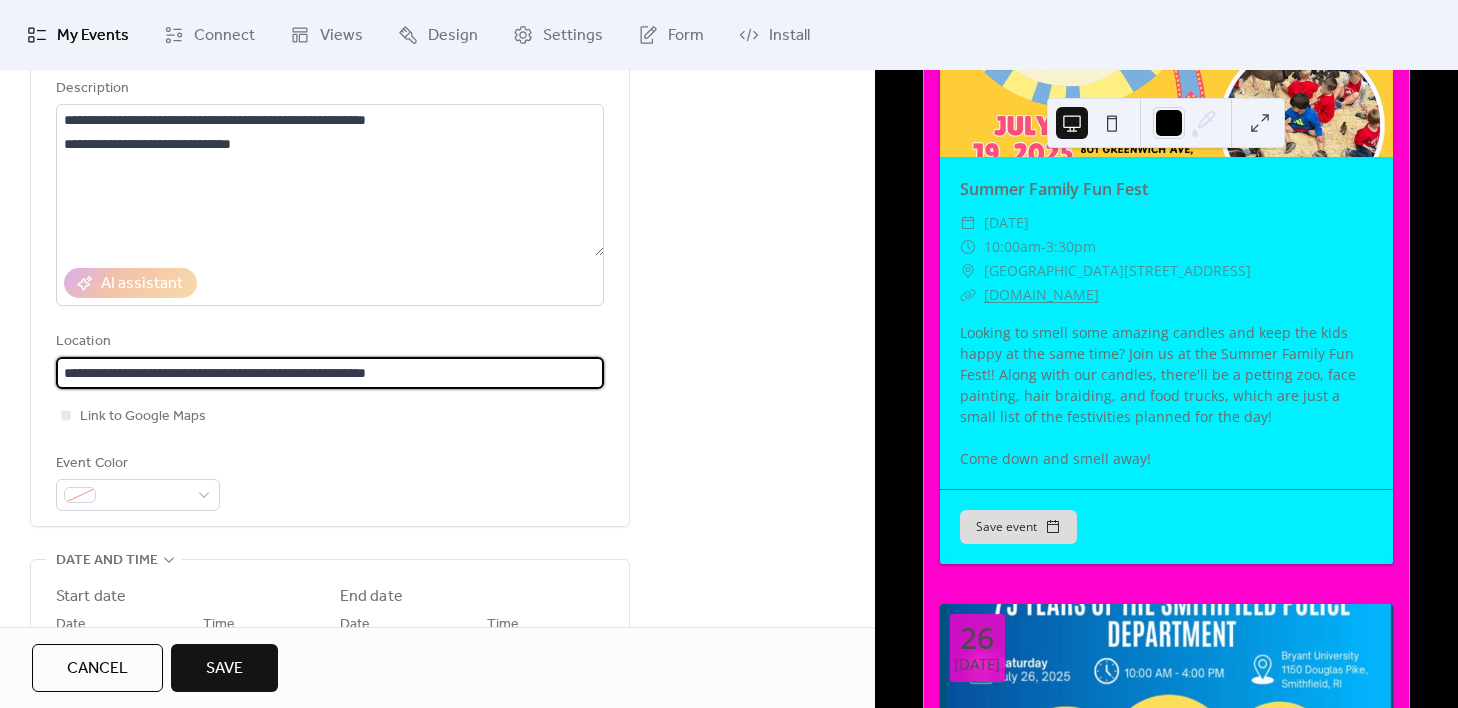 scroll, scrollTop: 212, scrollLeft: 0, axis: vertical 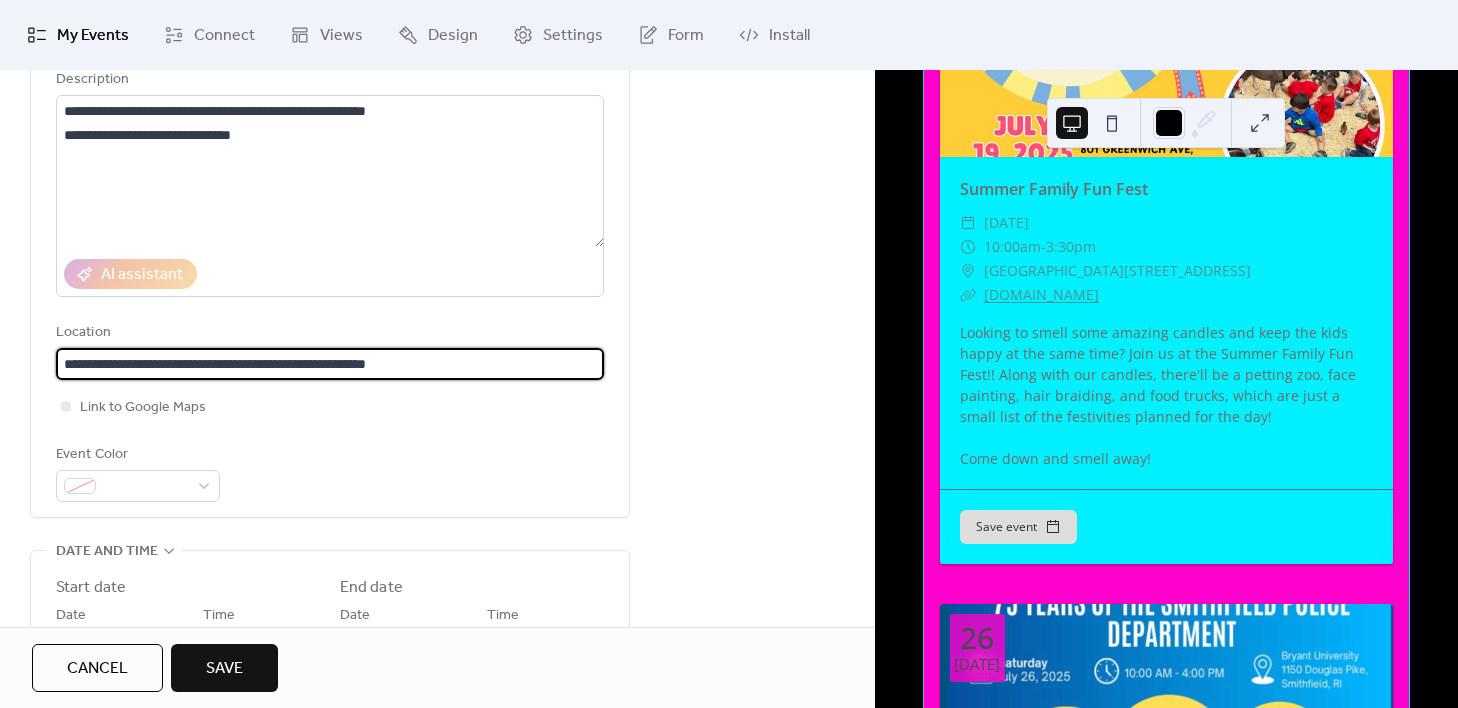 type on "**********" 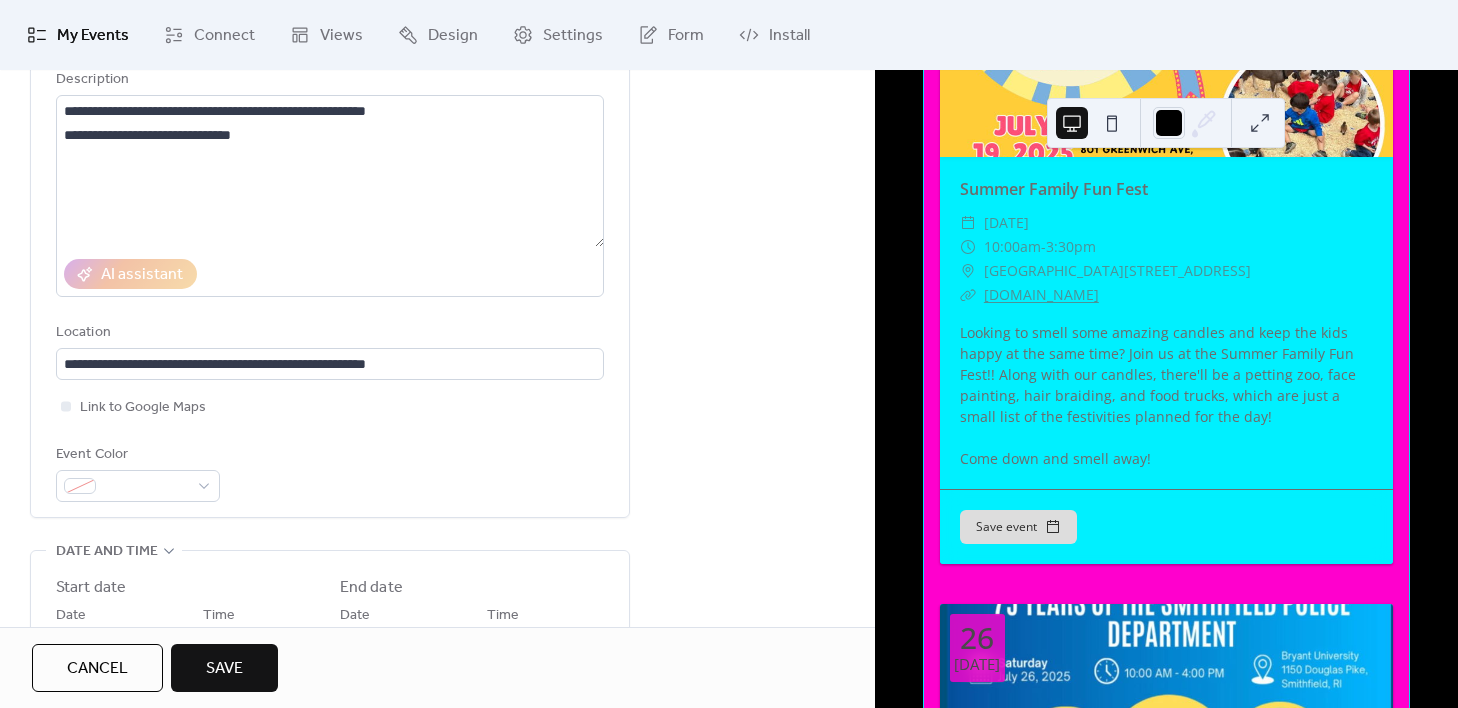 click on "**********" at bounding box center (125, 631) 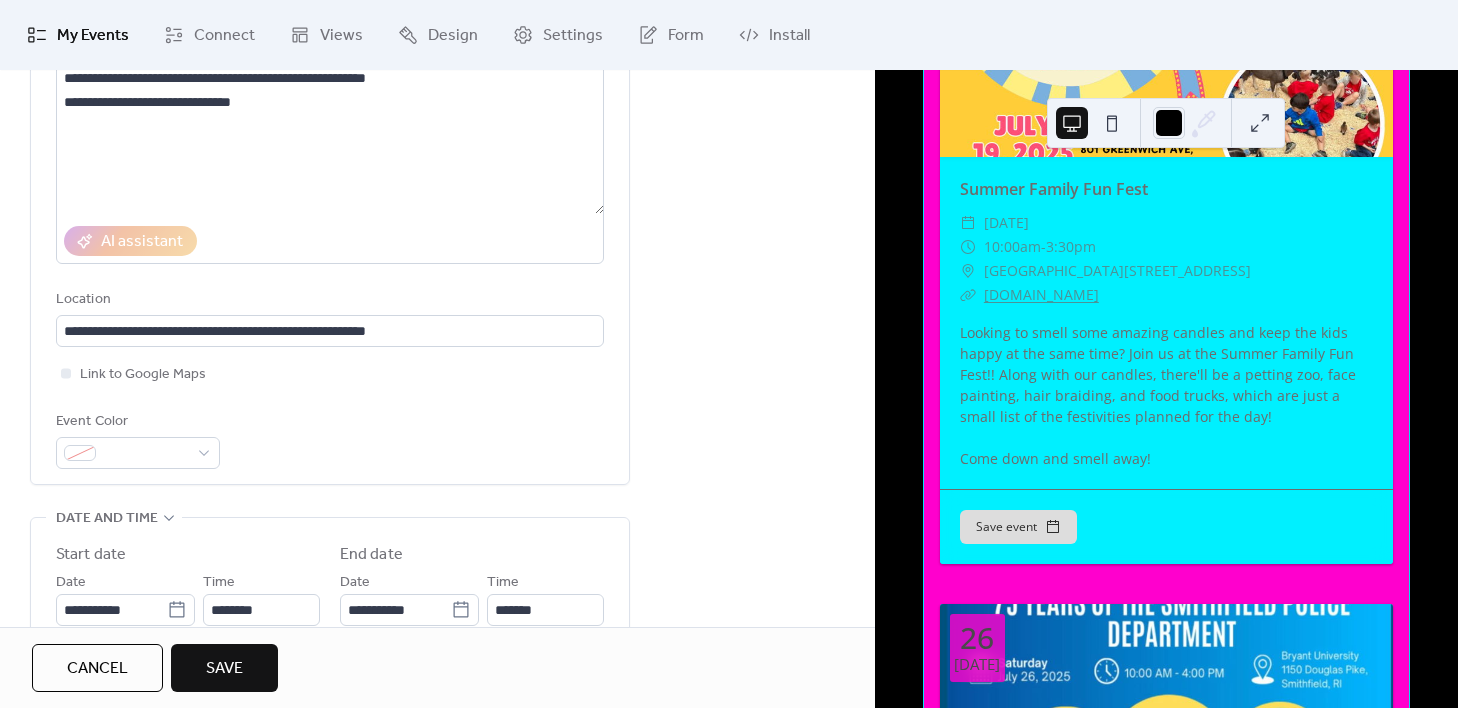 scroll, scrollTop: 262, scrollLeft: 0, axis: vertical 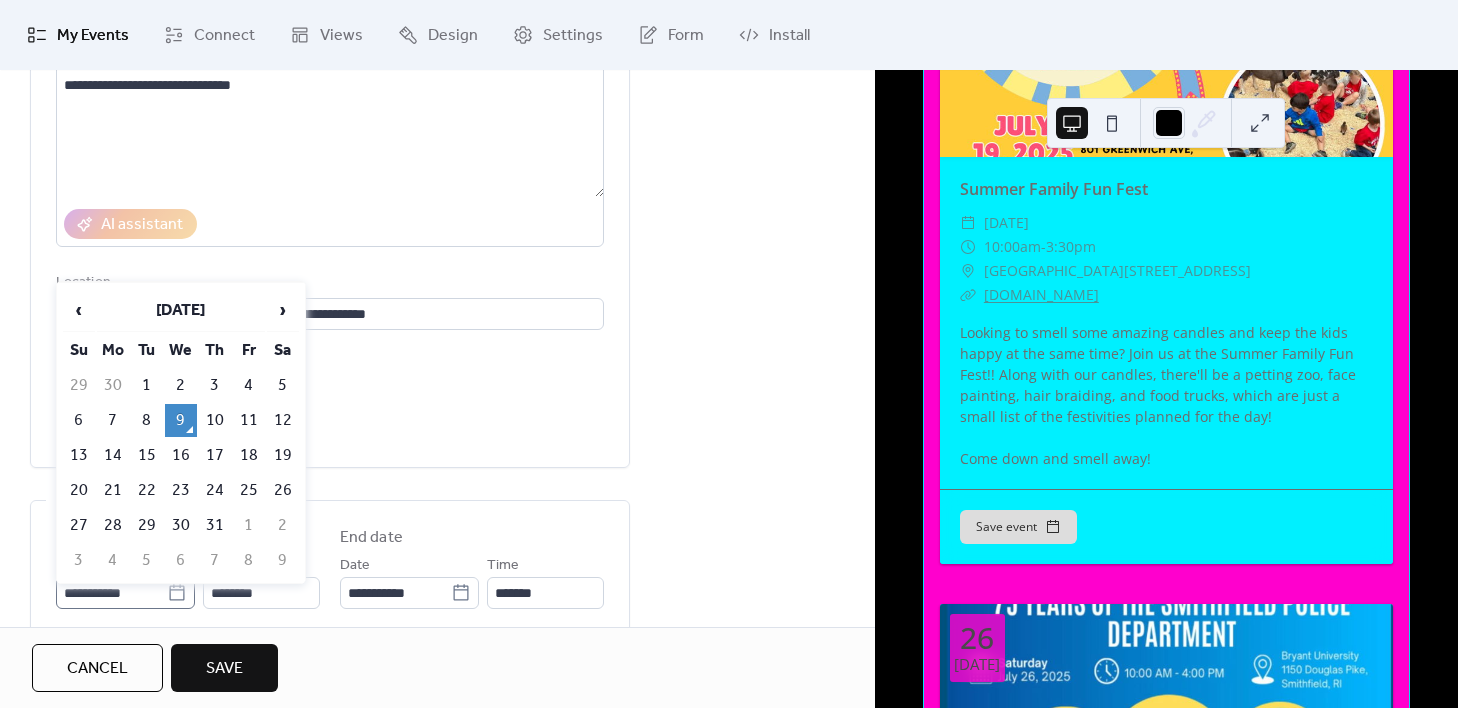 click 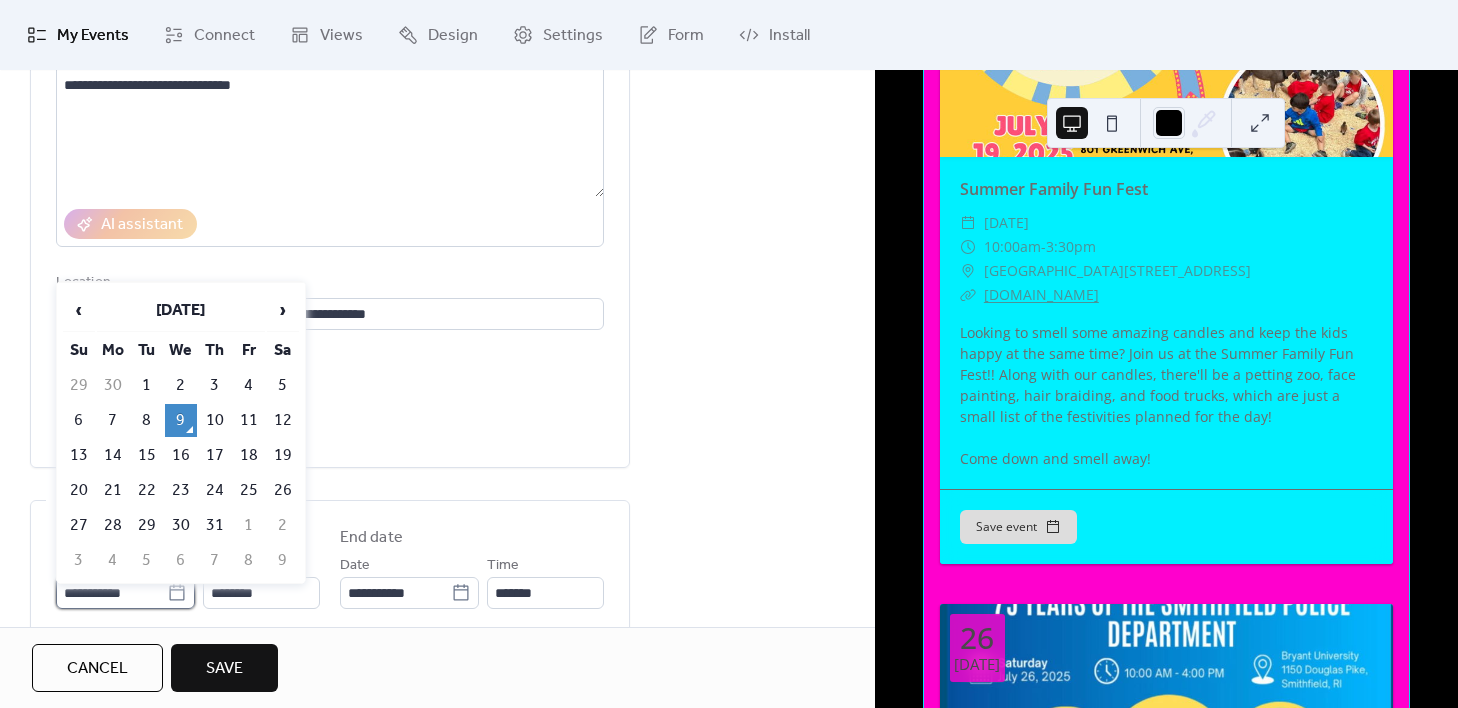 click on "**********" at bounding box center (111, 593) 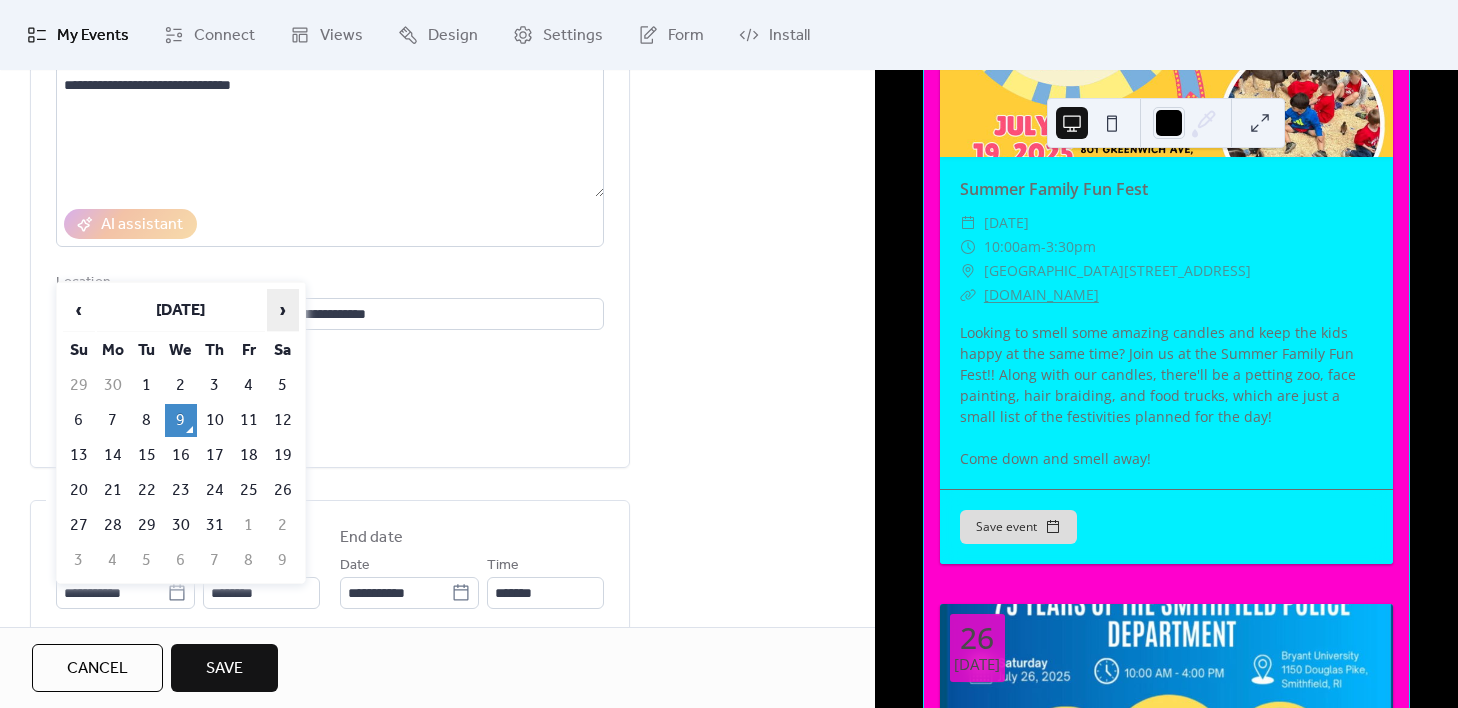 click on "›" at bounding box center [283, 310] 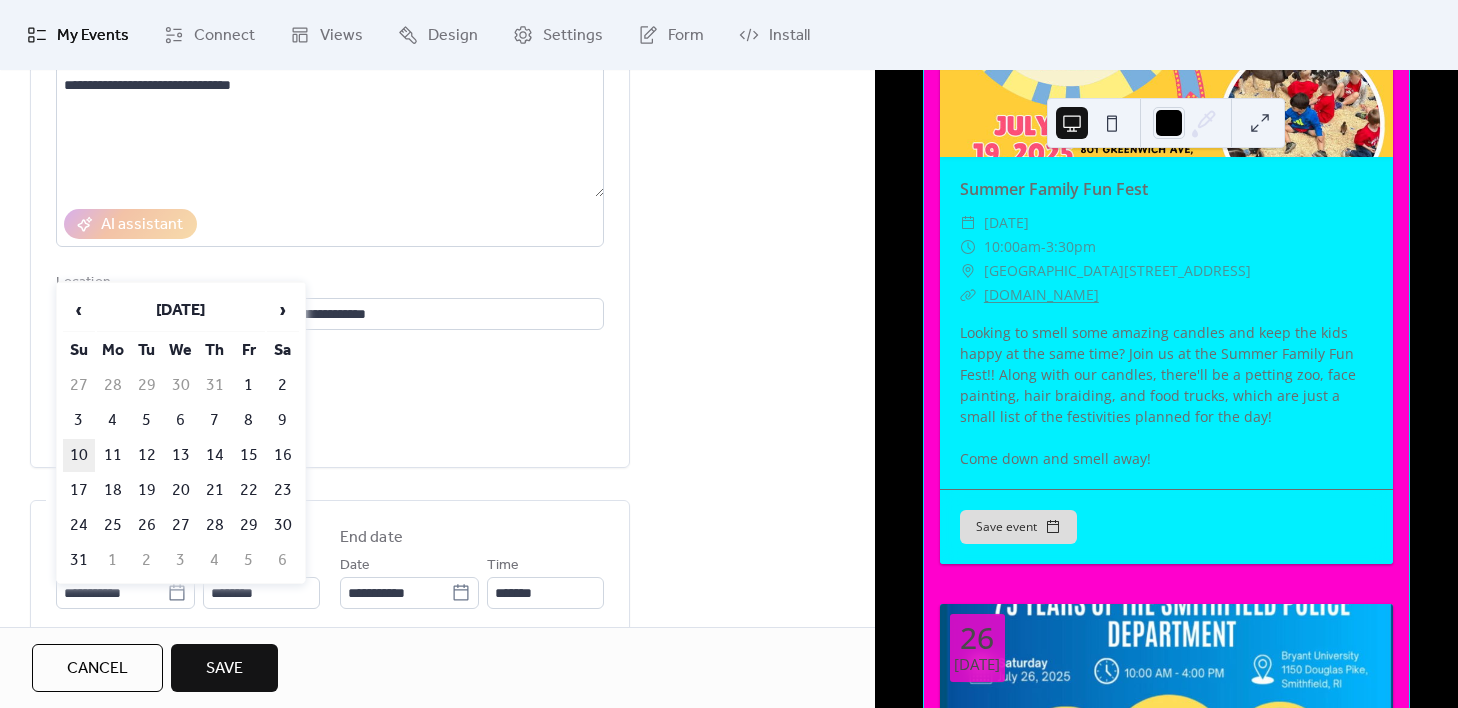 click on "10" at bounding box center [79, 455] 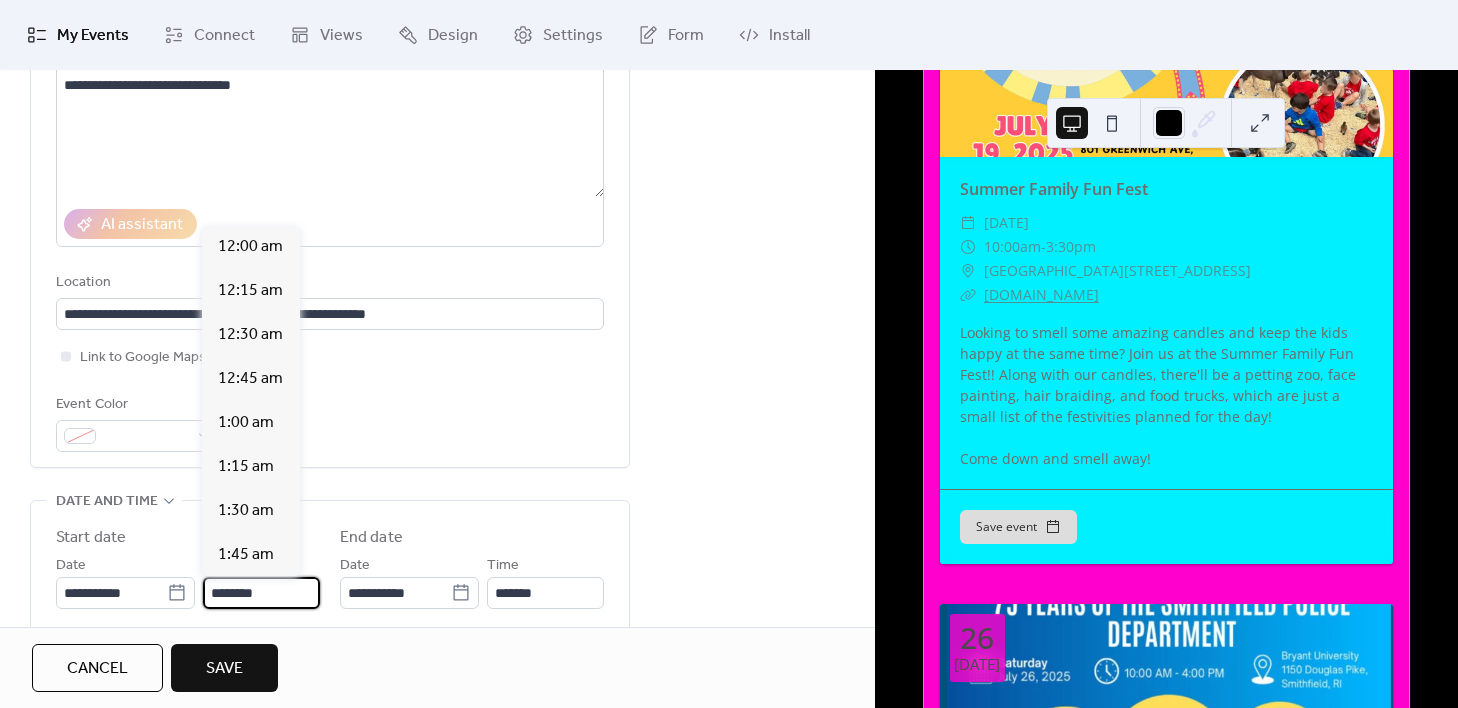 click on "********" at bounding box center [261, 593] 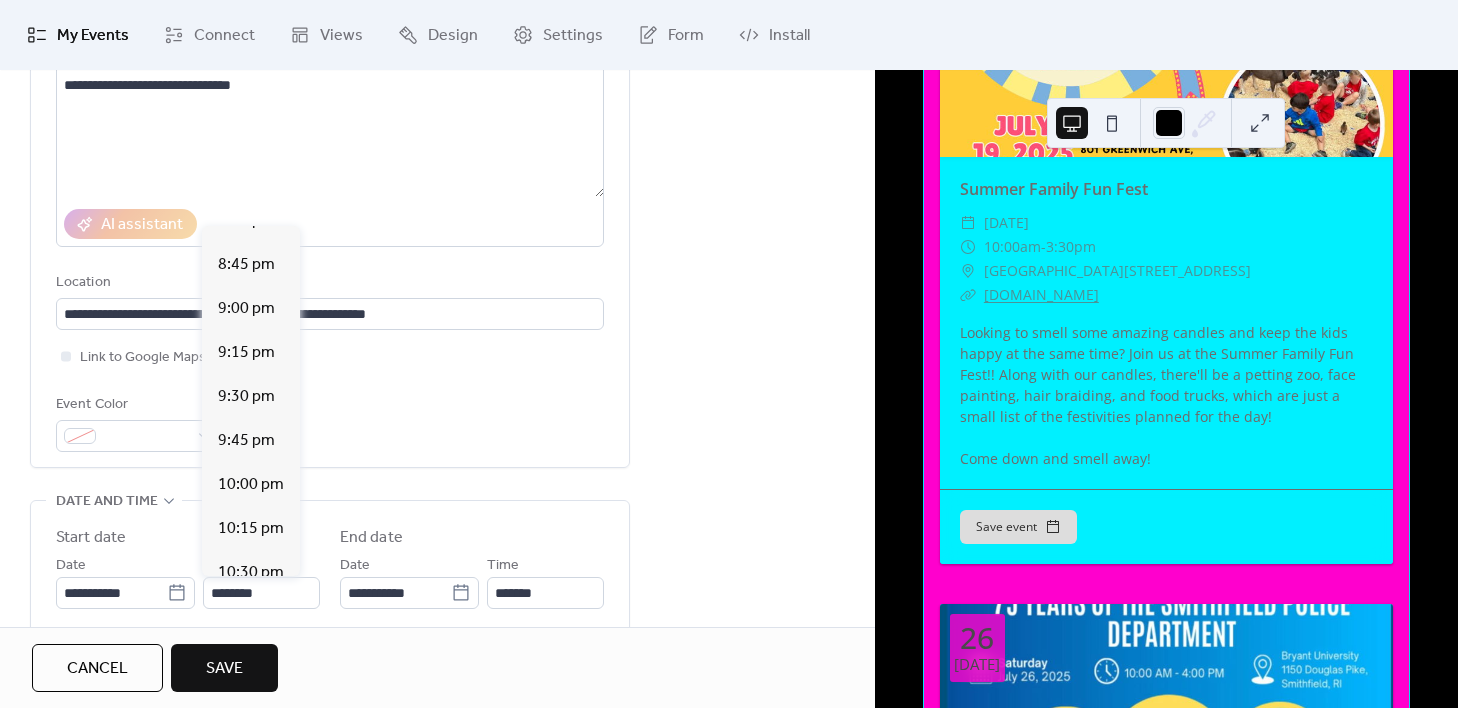 scroll, scrollTop: 3569, scrollLeft: 0, axis: vertical 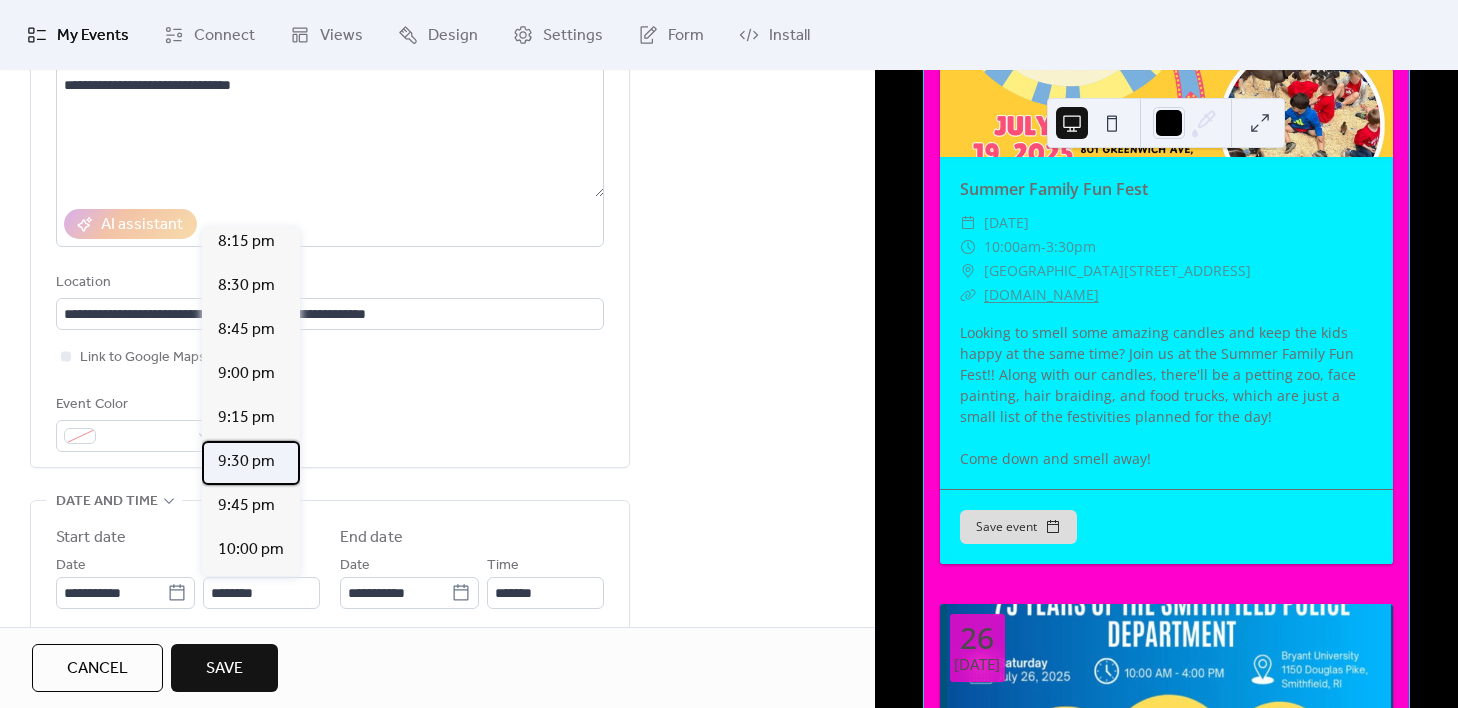 click on "9:30 pm" at bounding box center (246, 462) 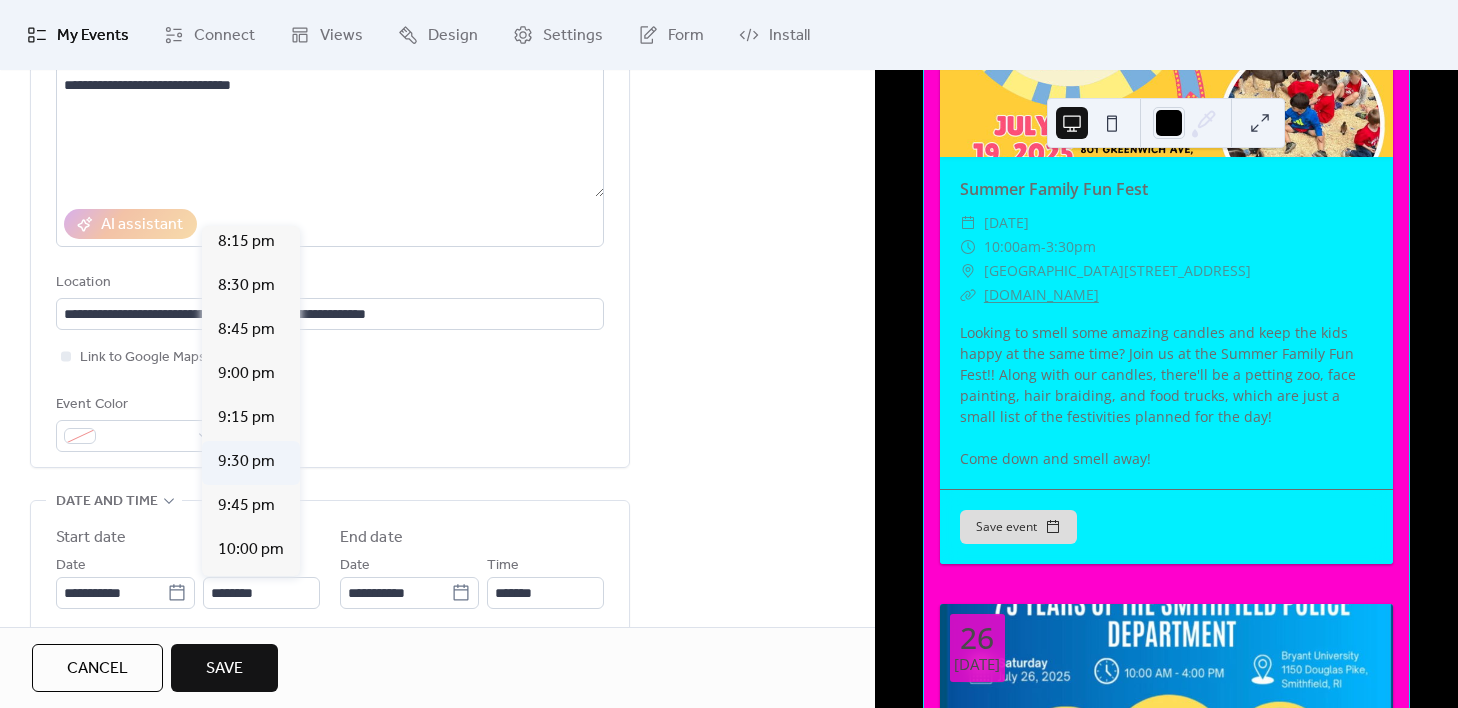 type on "*******" 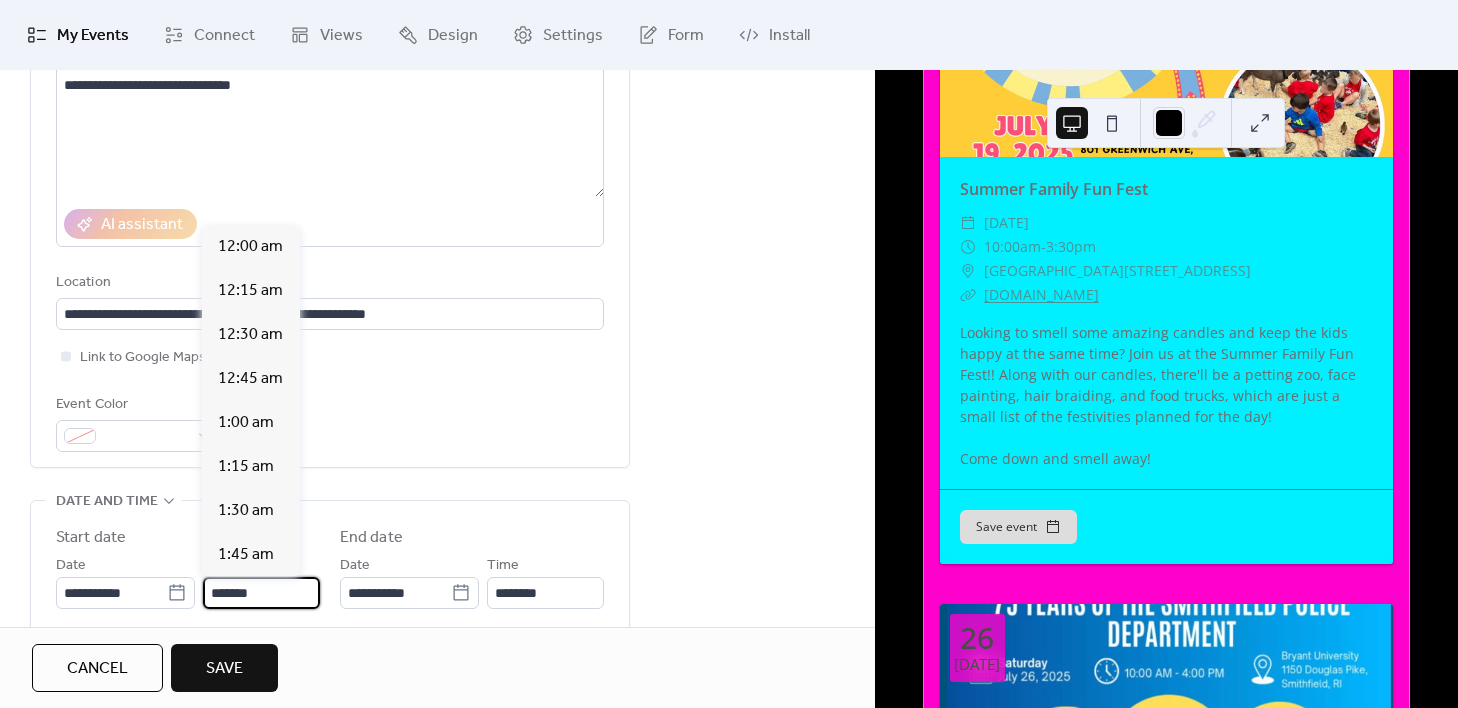 scroll, scrollTop: 3822, scrollLeft: 0, axis: vertical 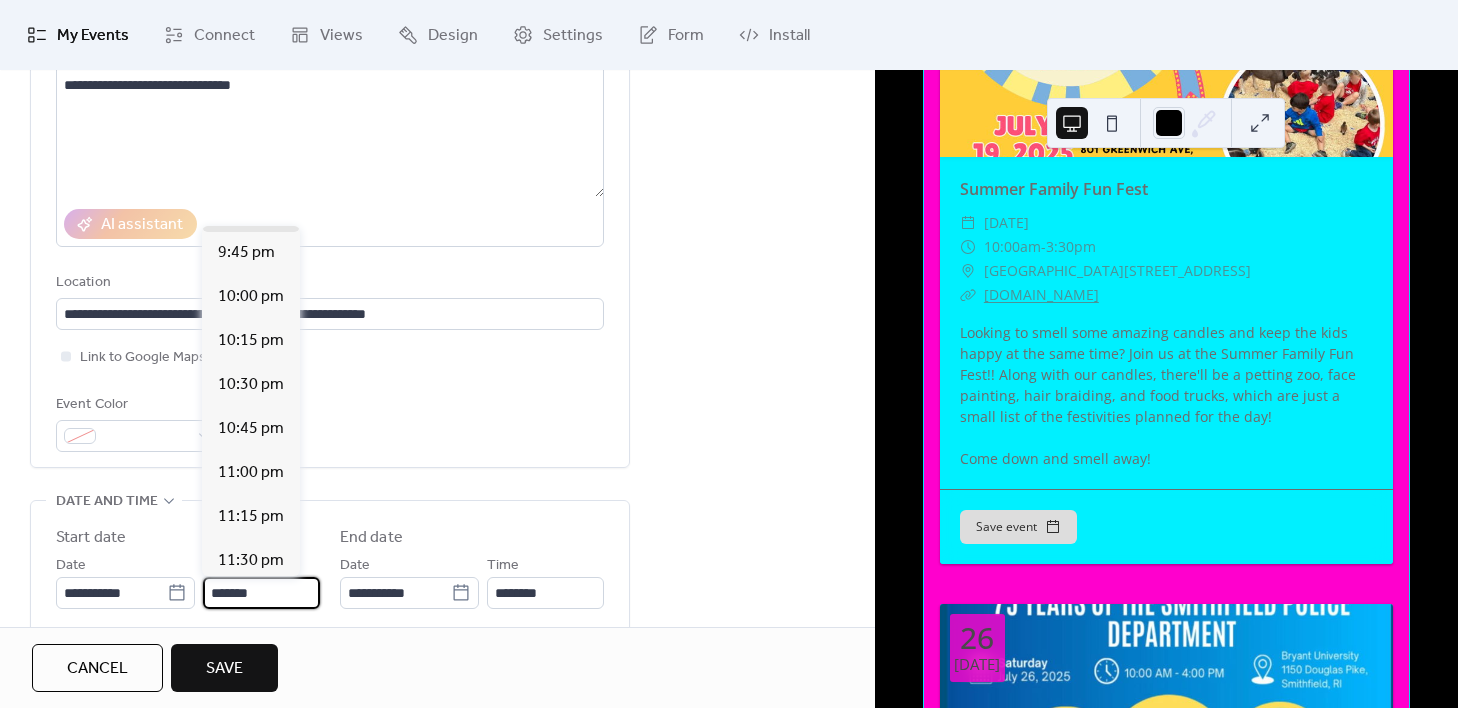 click on "*******" at bounding box center (261, 593) 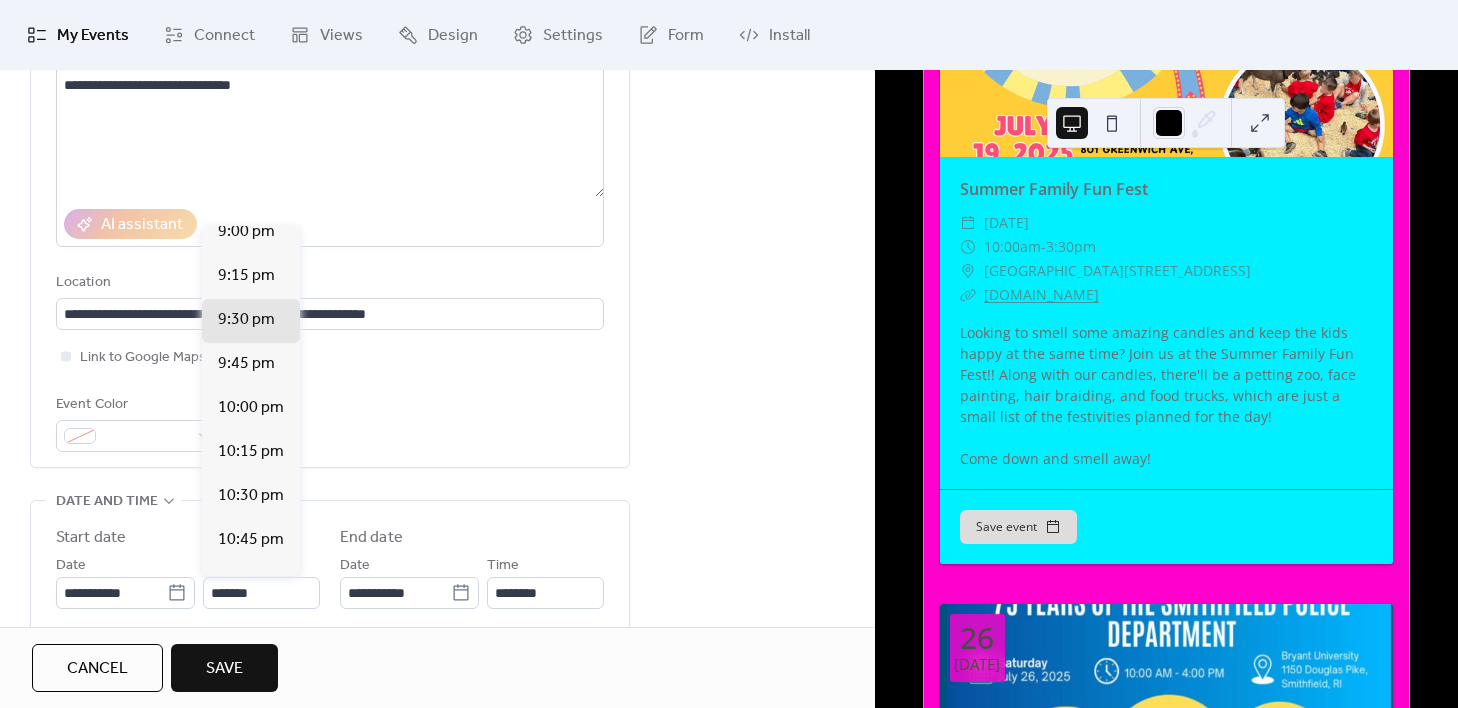 scroll, scrollTop: 3678, scrollLeft: 0, axis: vertical 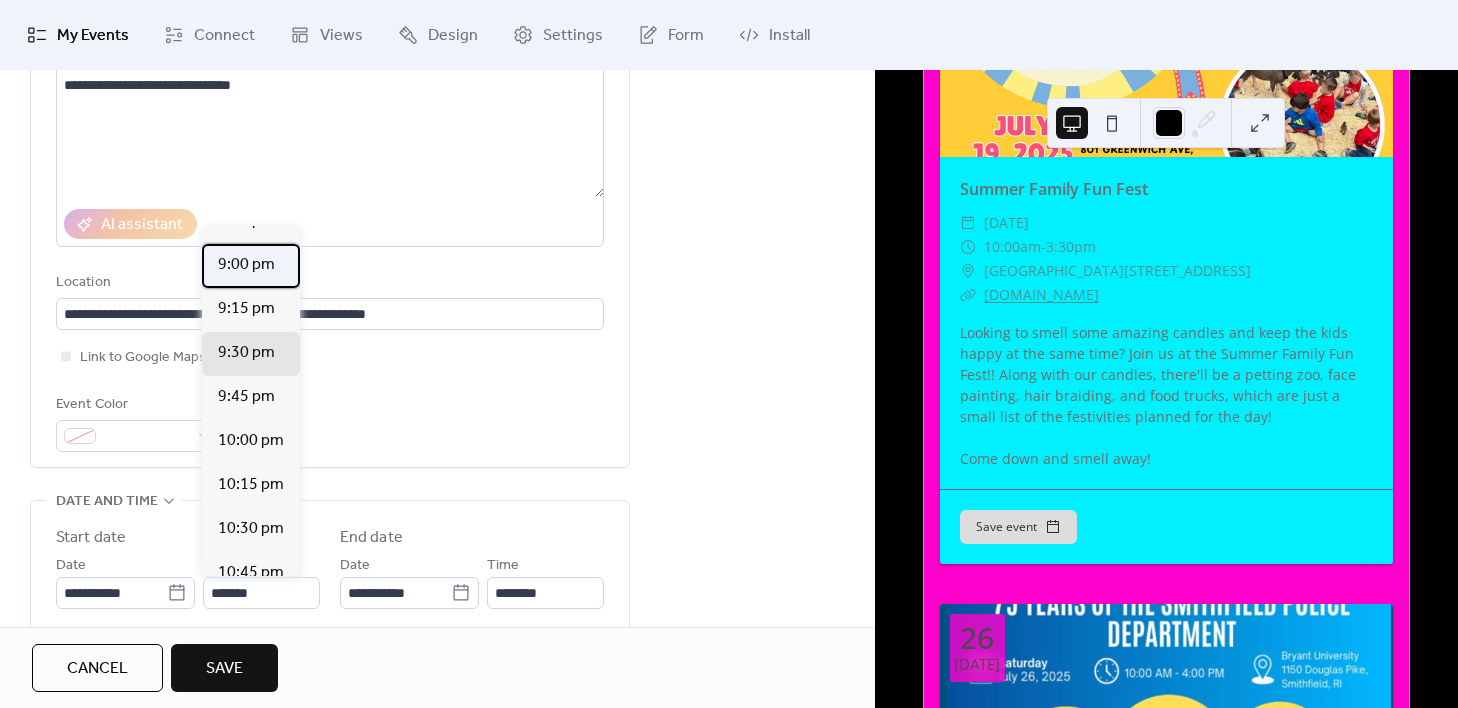 click on "9:00 pm" at bounding box center [246, 265] 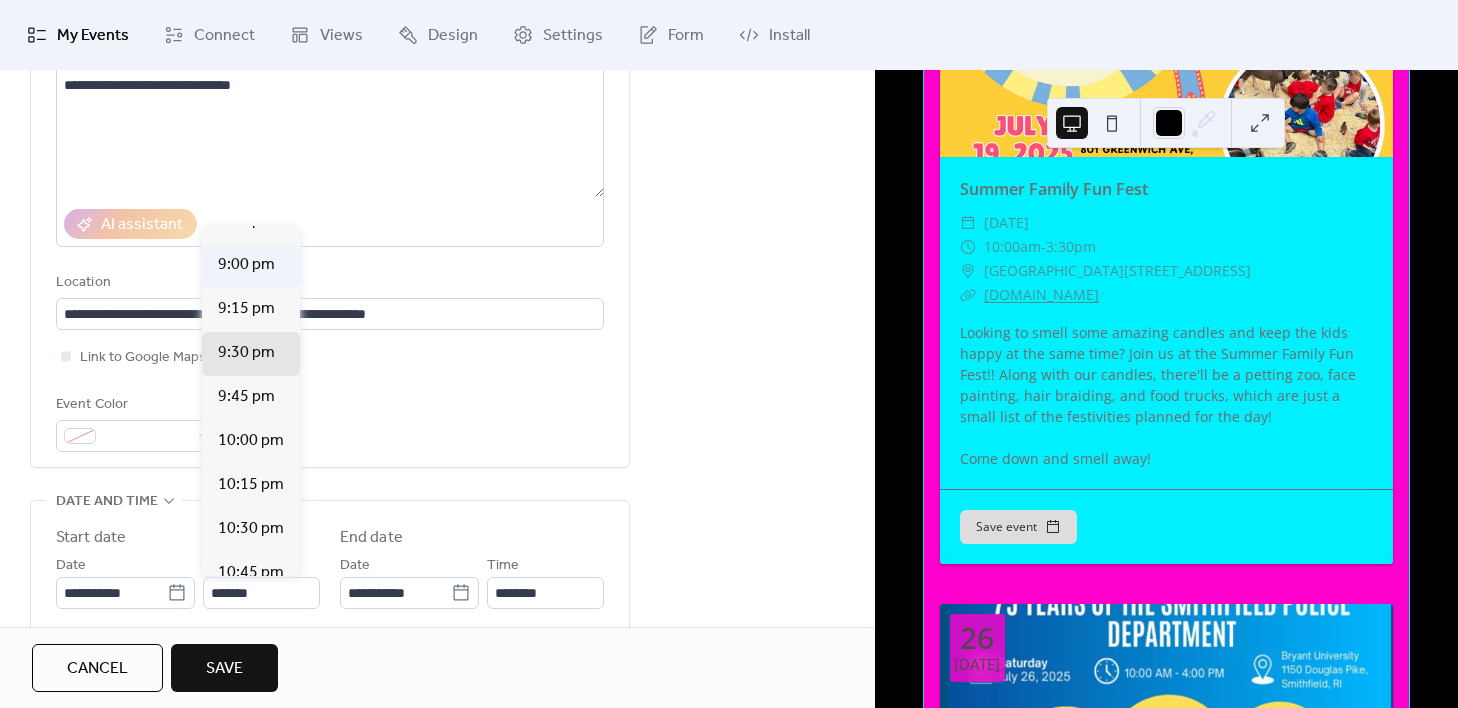 type on "*******" 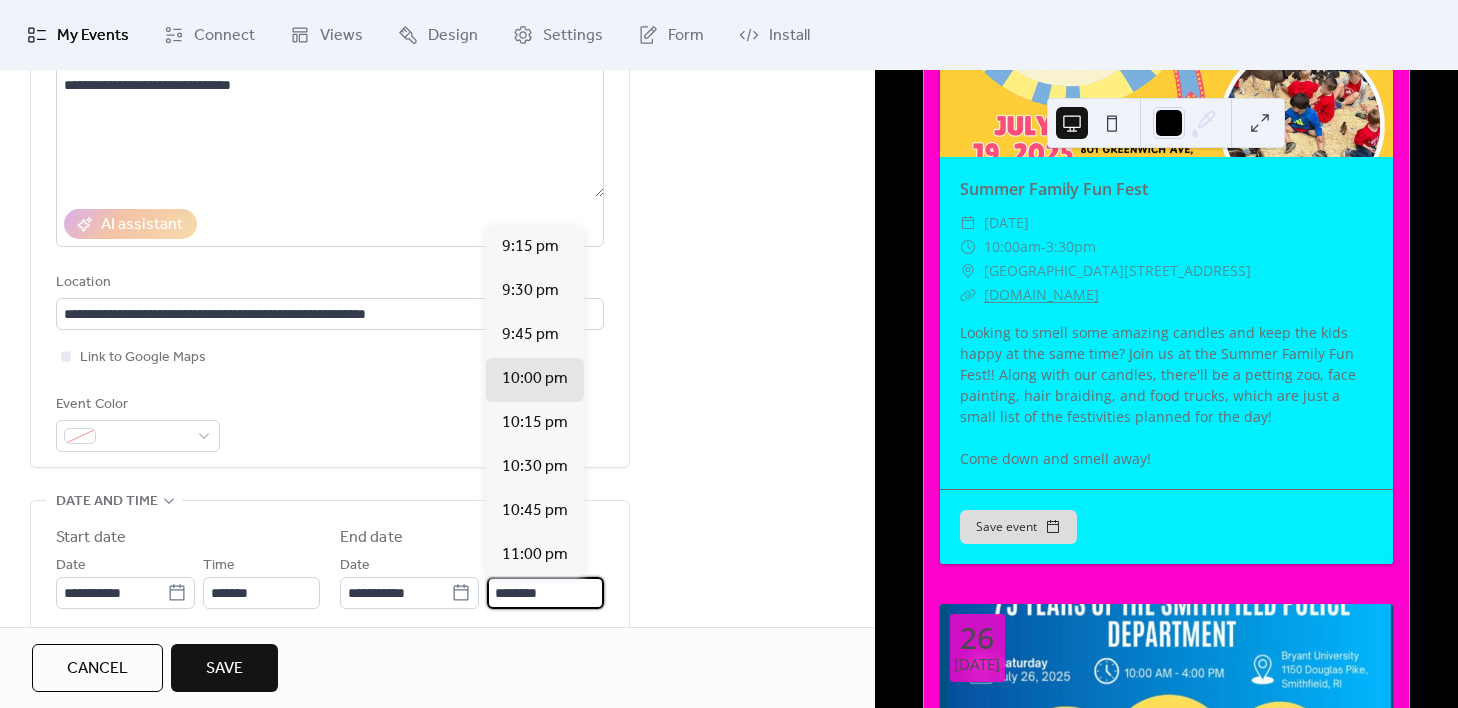 click on "********" at bounding box center (545, 593) 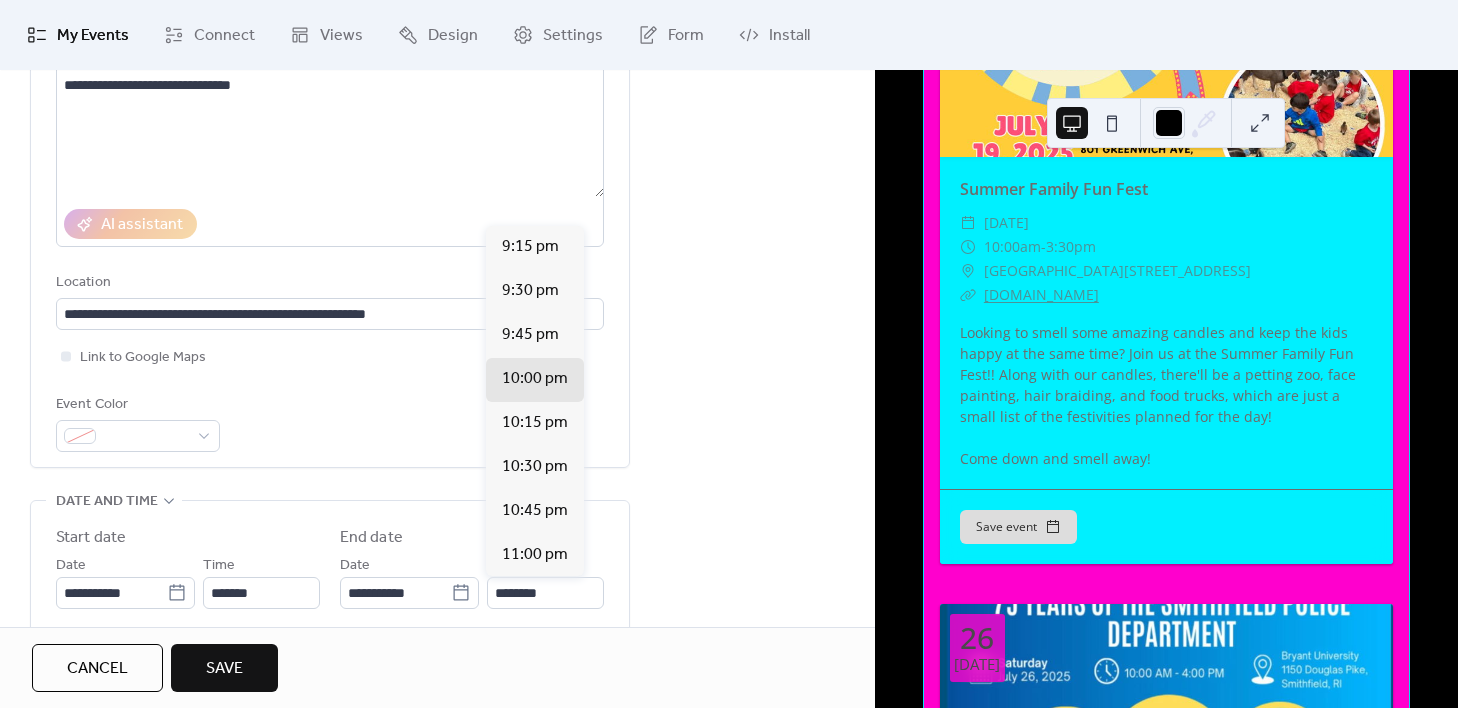 scroll, scrollTop: 0, scrollLeft: 0, axis: both 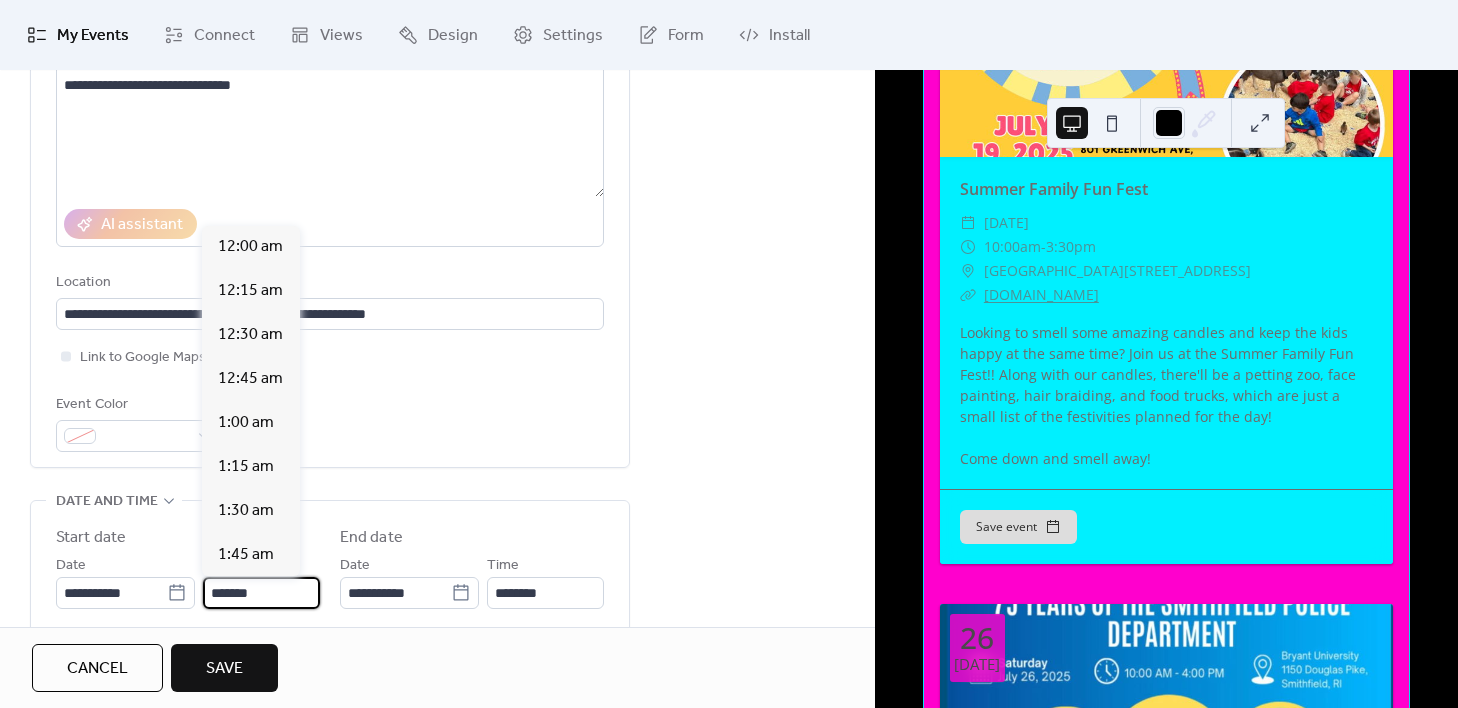 click on "*******" at bounding box center [261, 593] 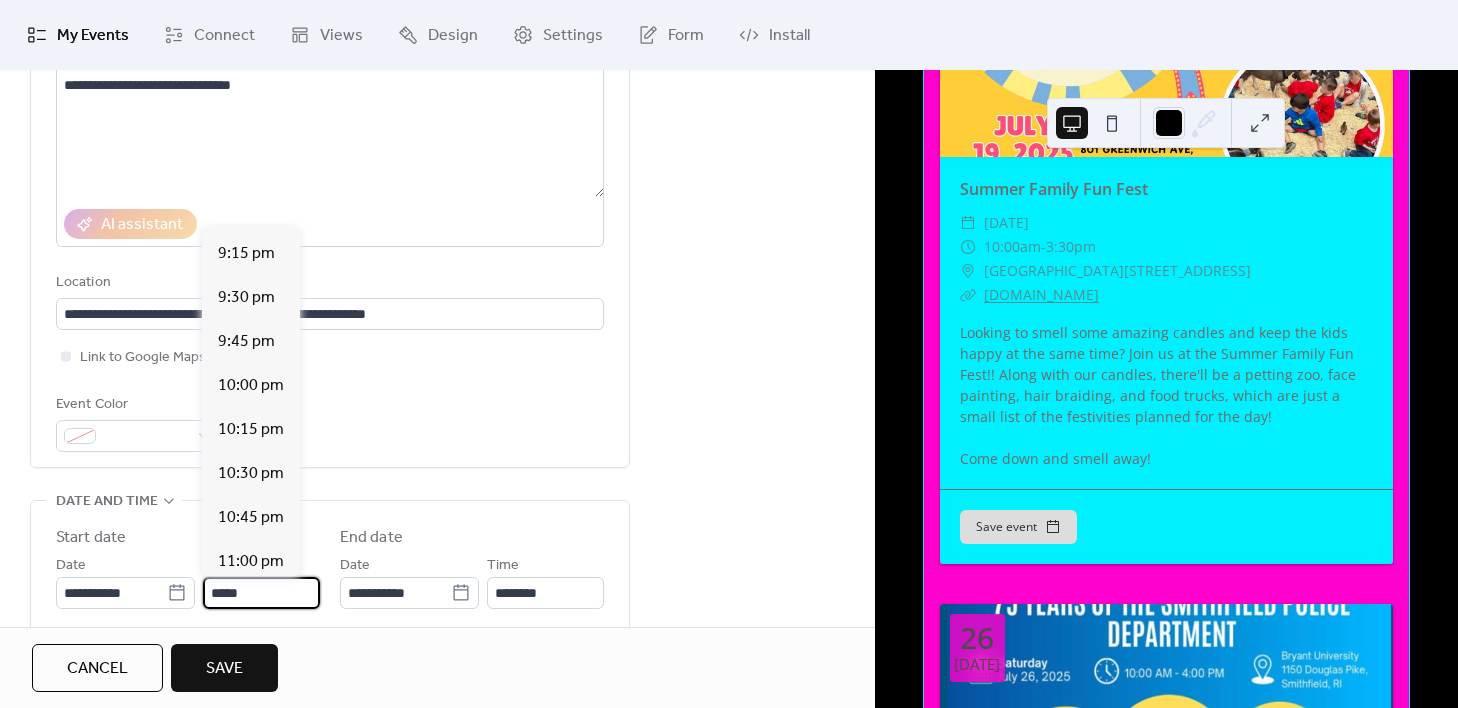 scroll, scrollTop: 1600, scrollLeft: 0, axis: vertical 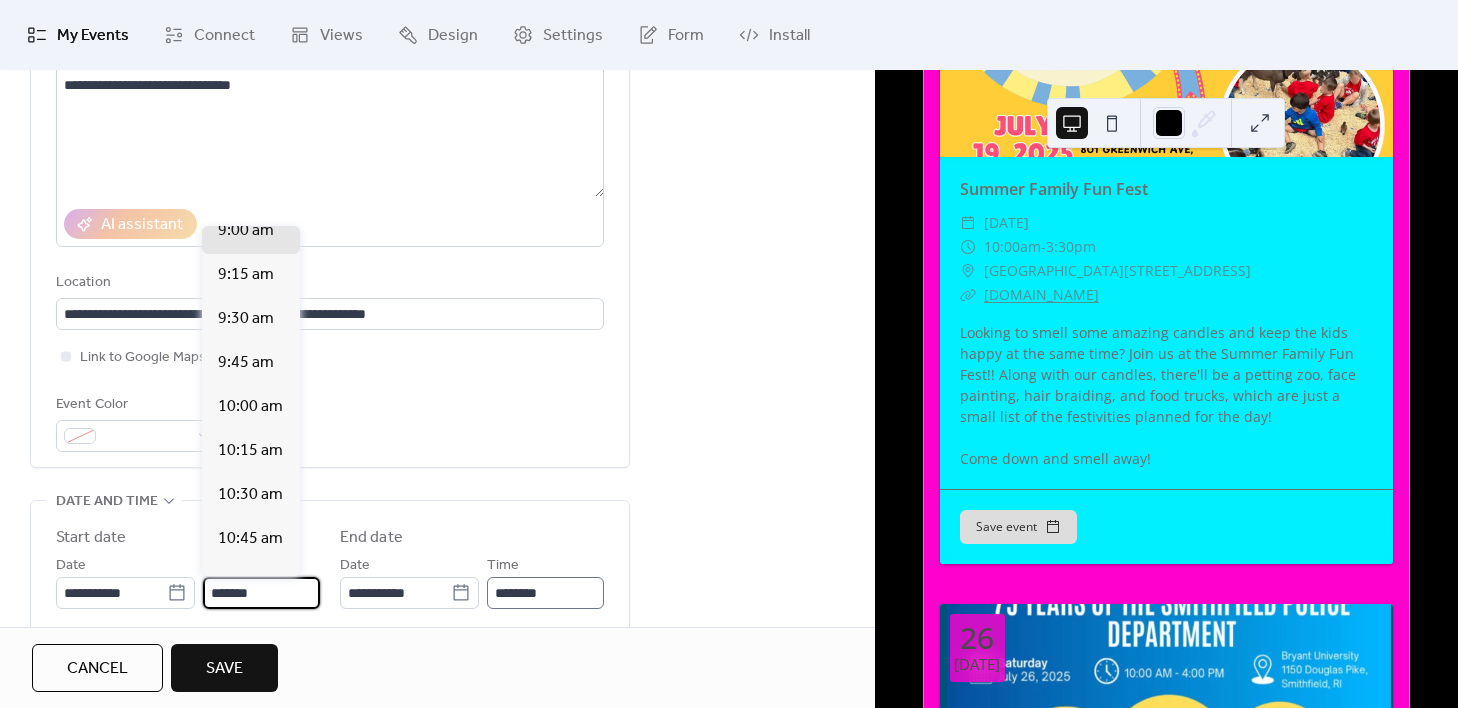 type on "*******" 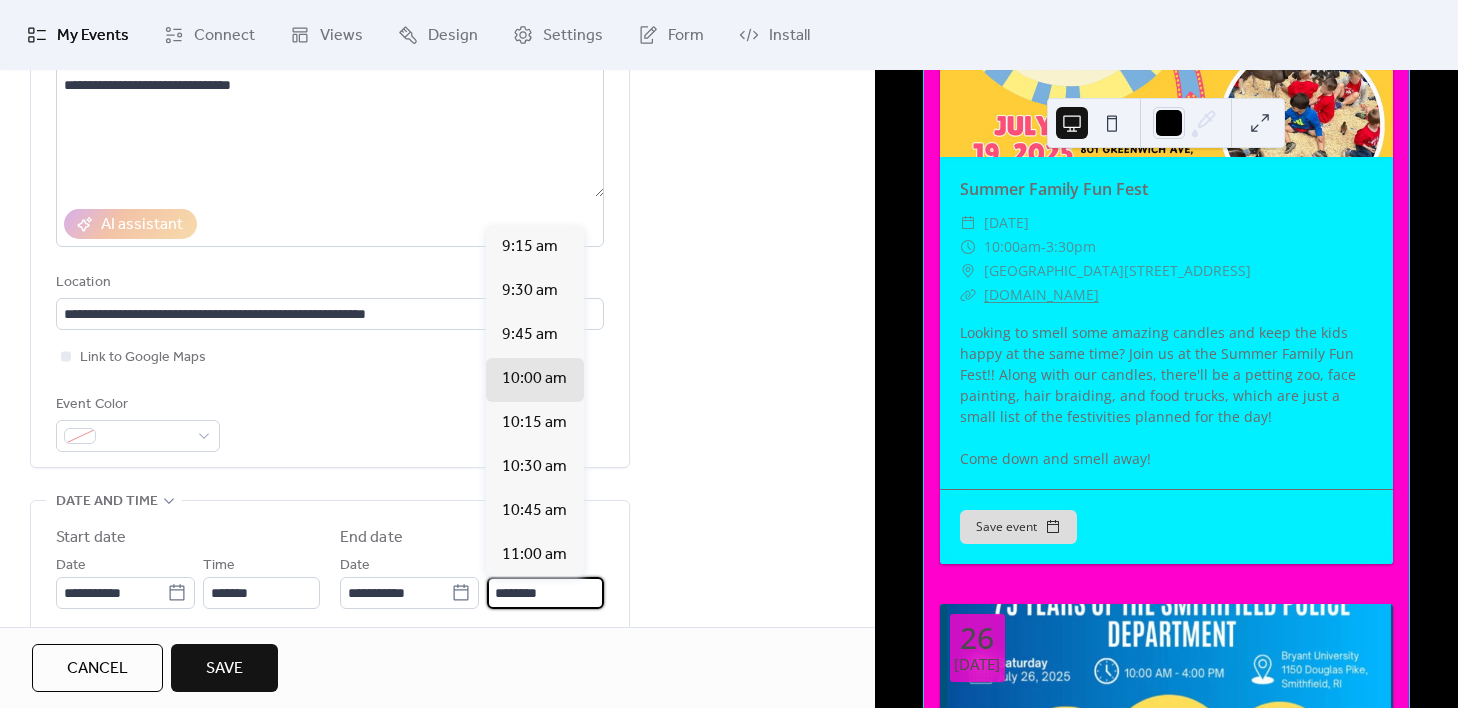 click on "********" at bounding box center (545, 593) 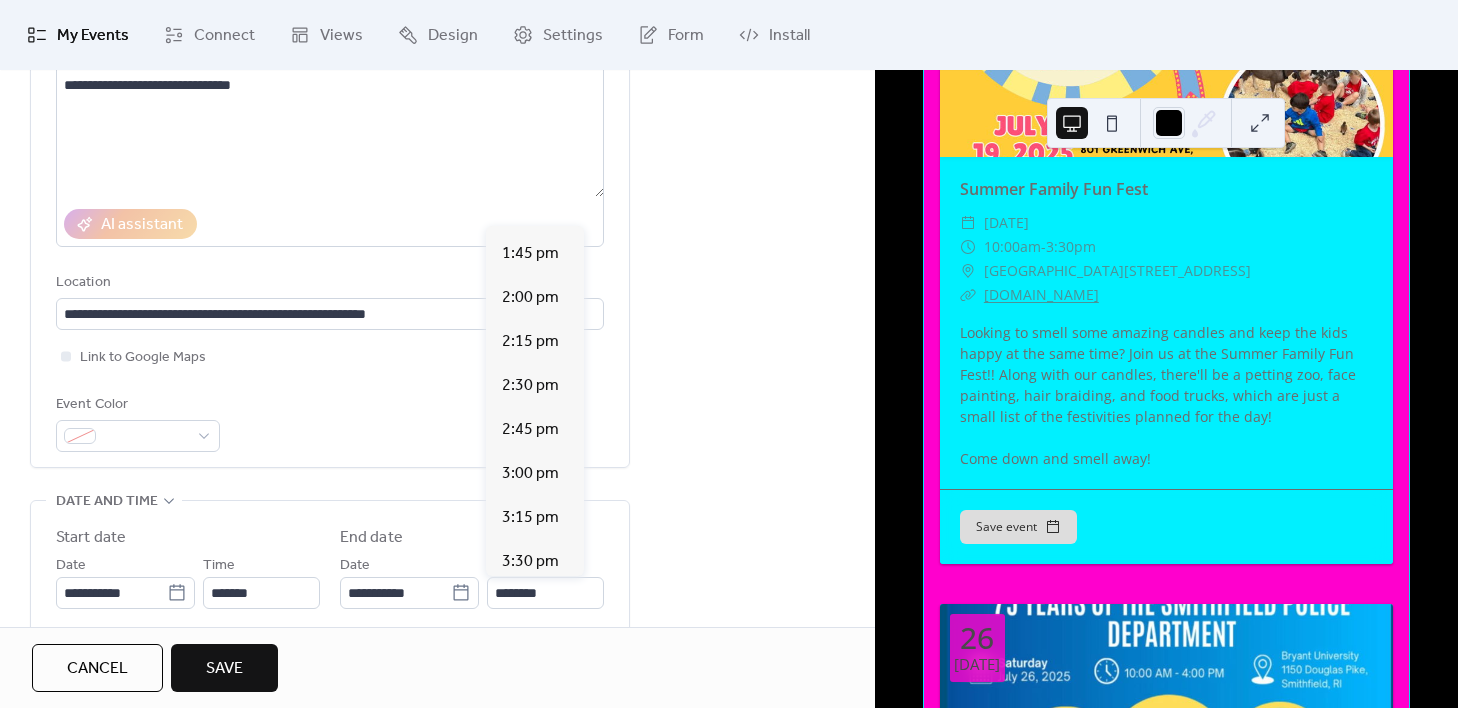 scroll, scrollTop: 832, scrollLeft: 0, axis: vertical 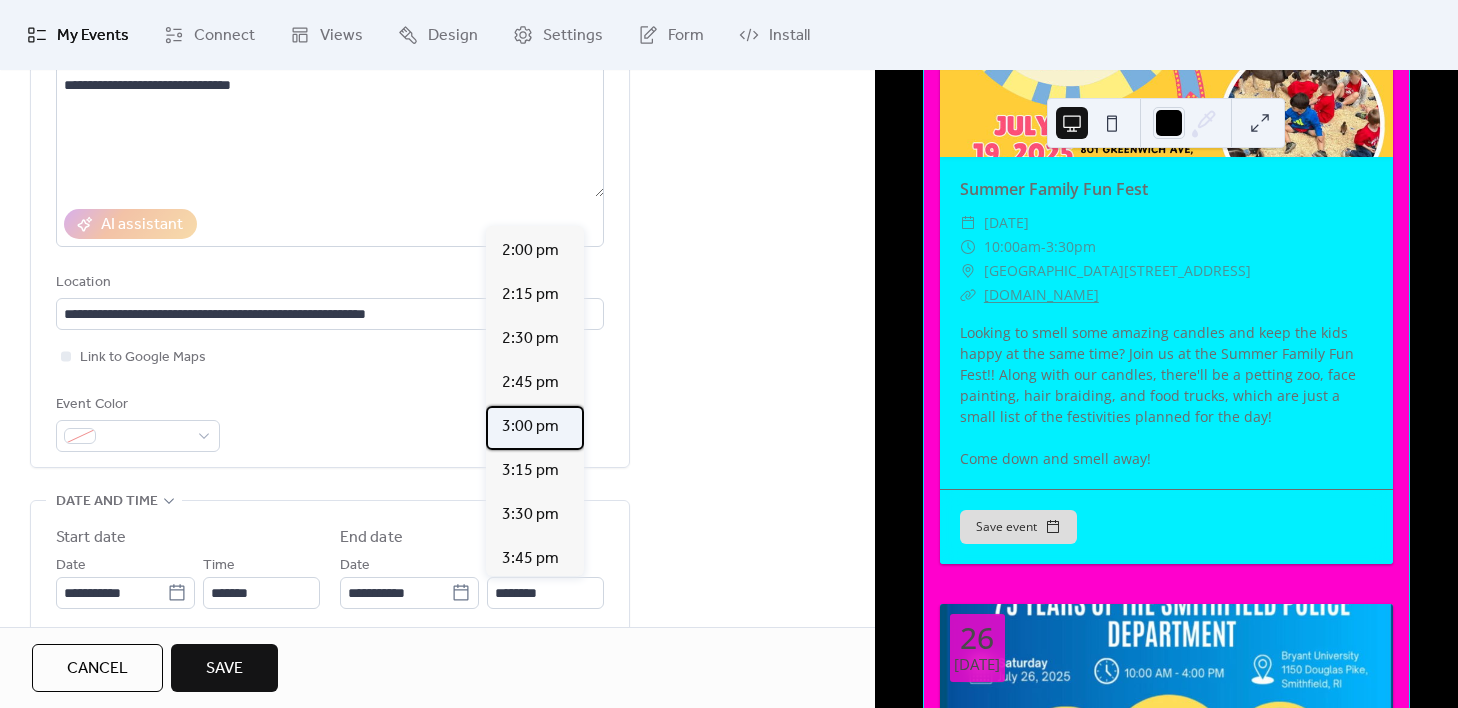 click on "3:00 pm" at bounding box center [530, 427] 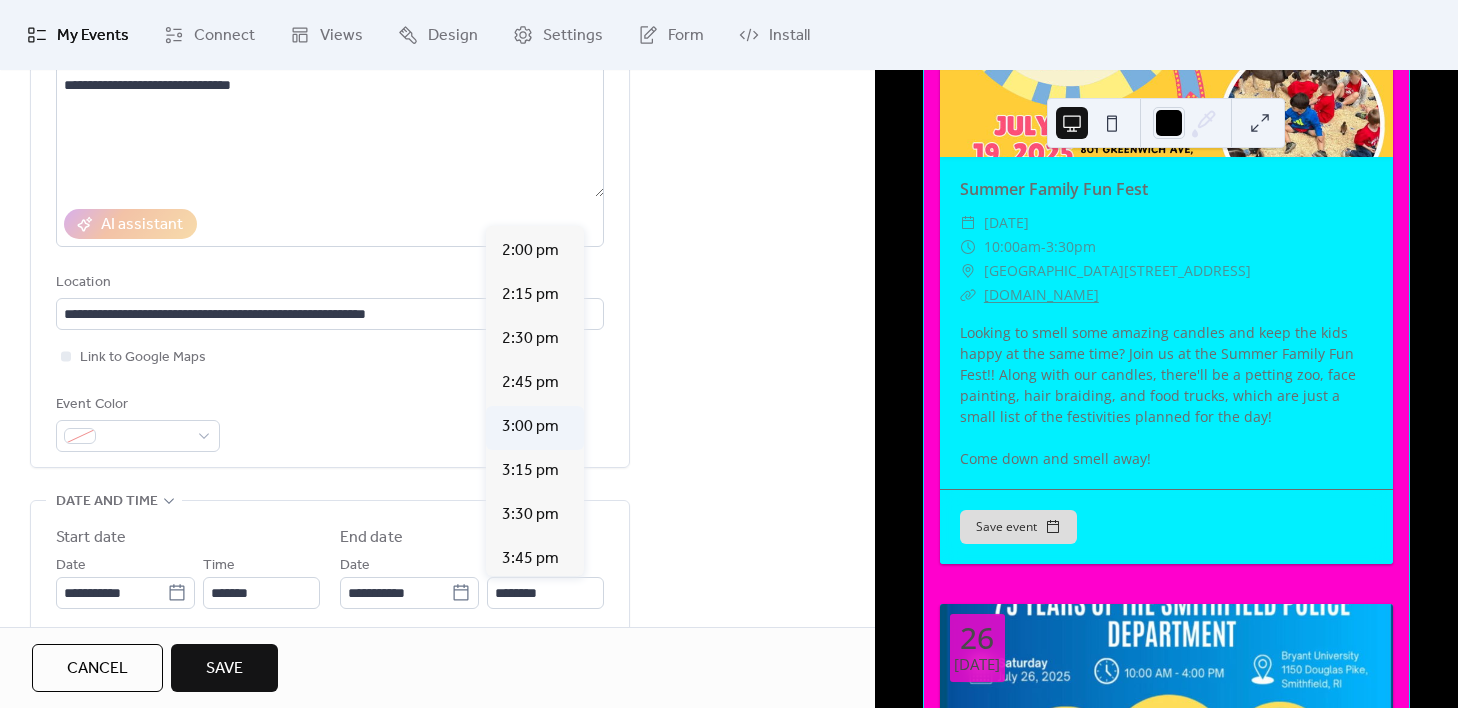 type on "*******" 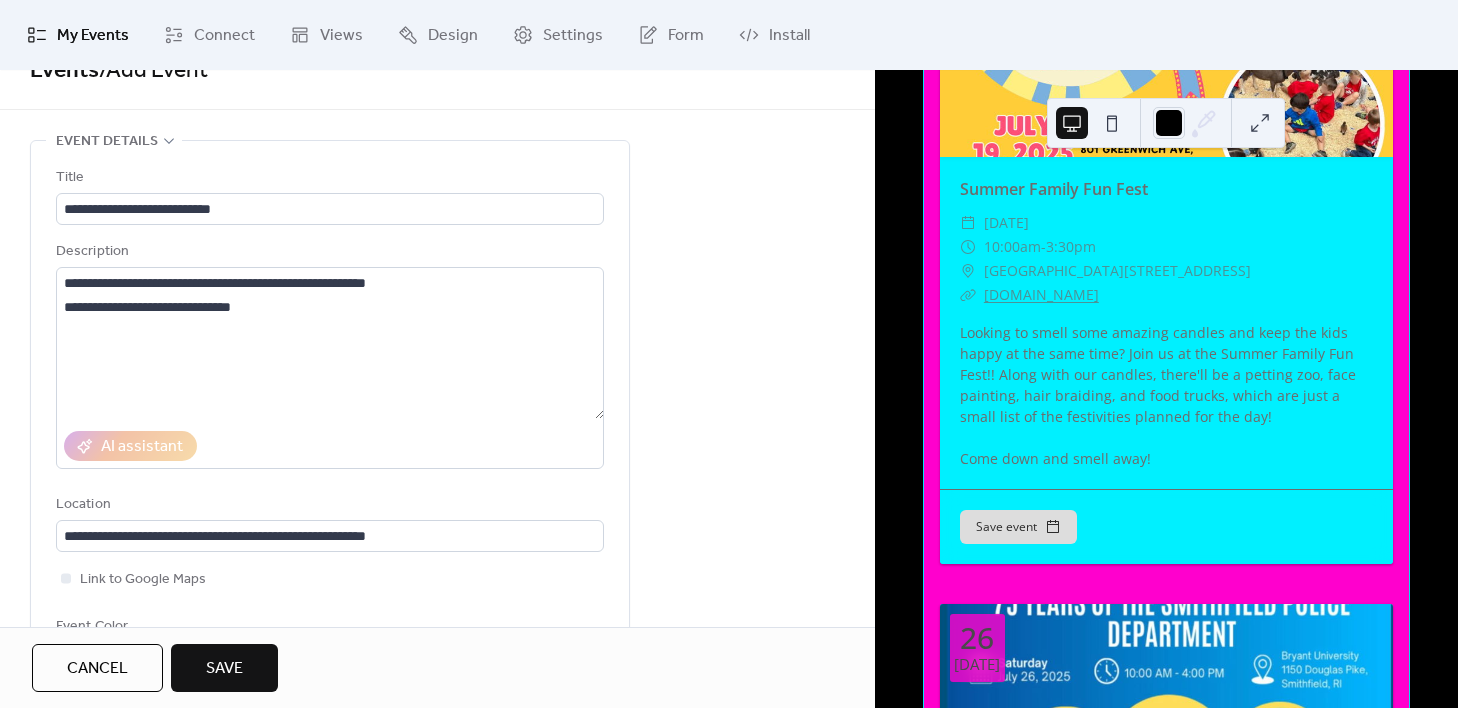 scroll, scrollTop: 36, scrollLeft: 0, axis: vertical 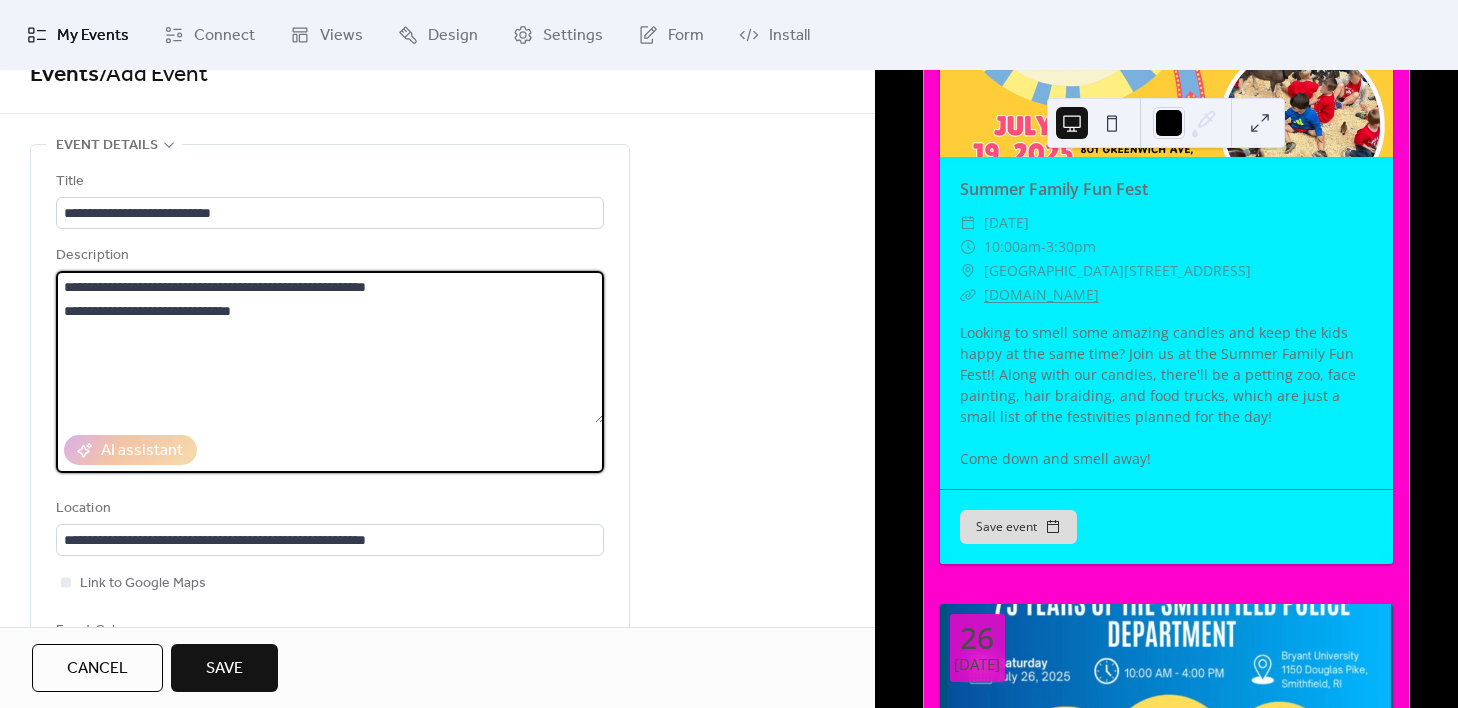 drag, startPoint x: 297, startPoint y: 319, endPoint x: 55, endPoint y: 283, distance: 244.66304 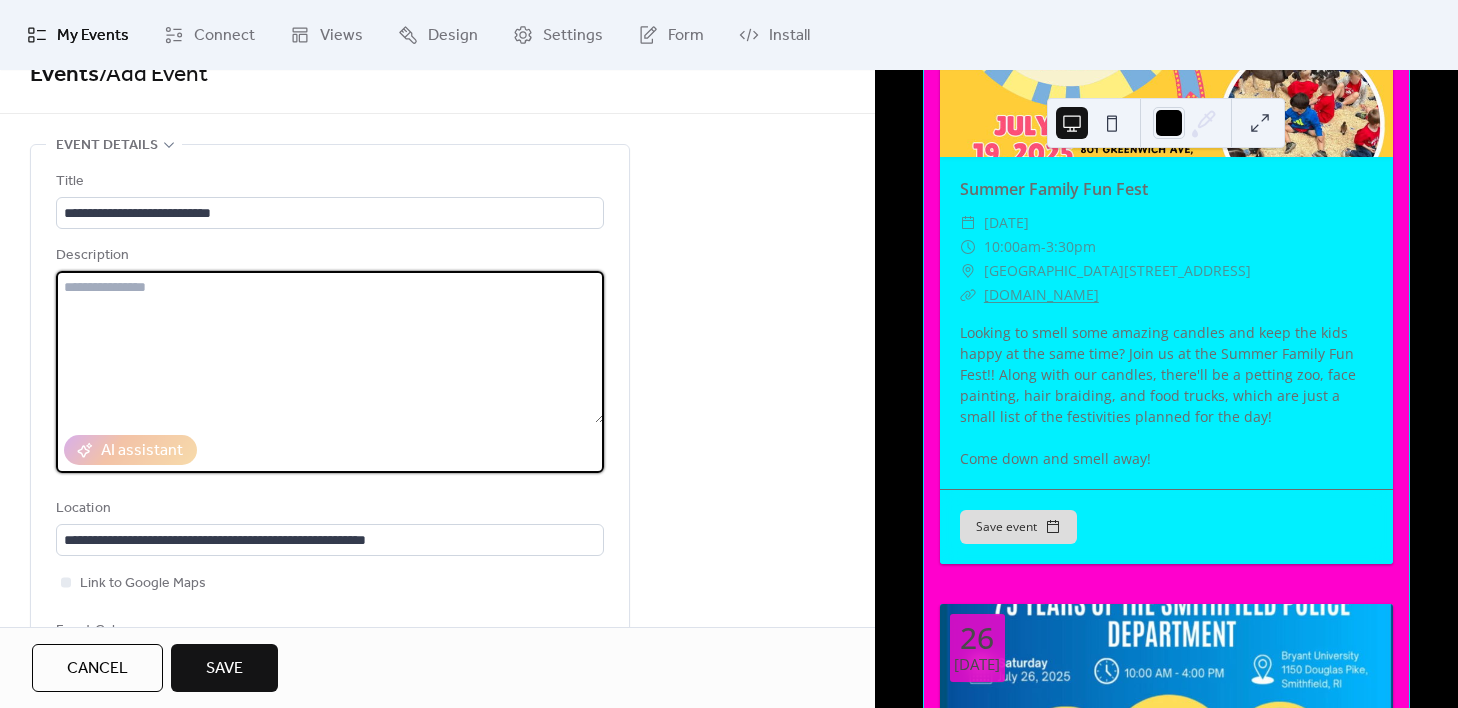 paste on "**********" 